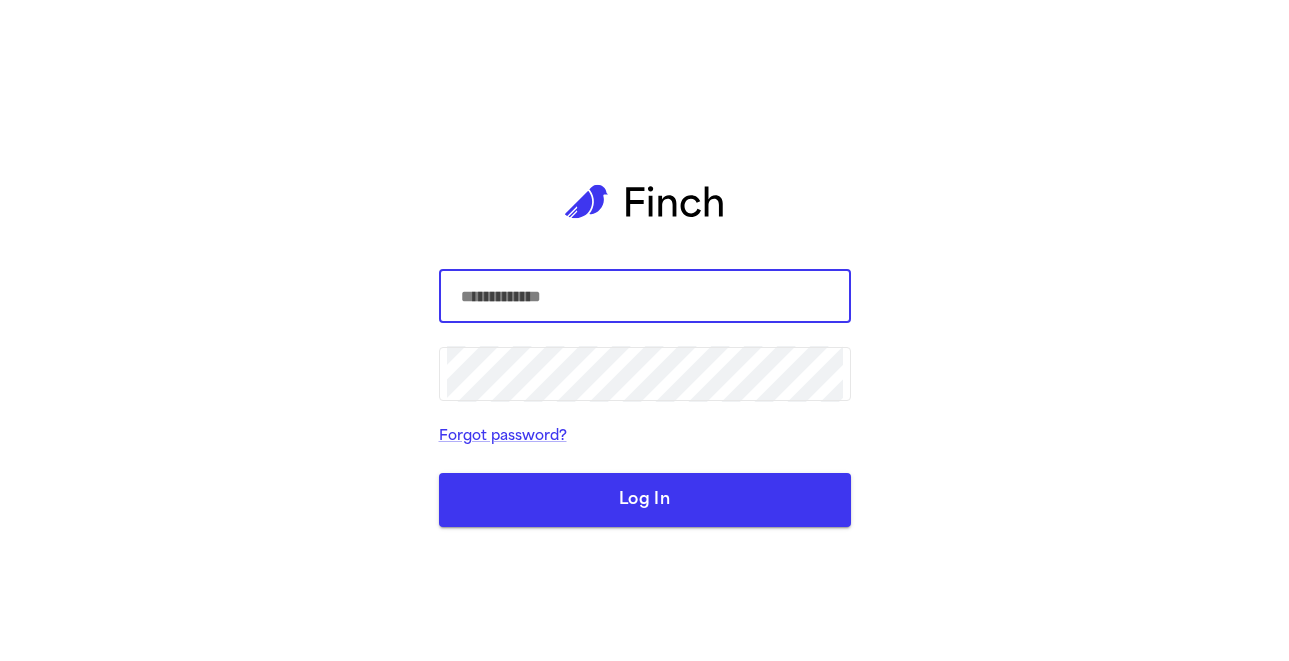 scroll, scrollTop: 0, scrollLeft: 0, axis: both 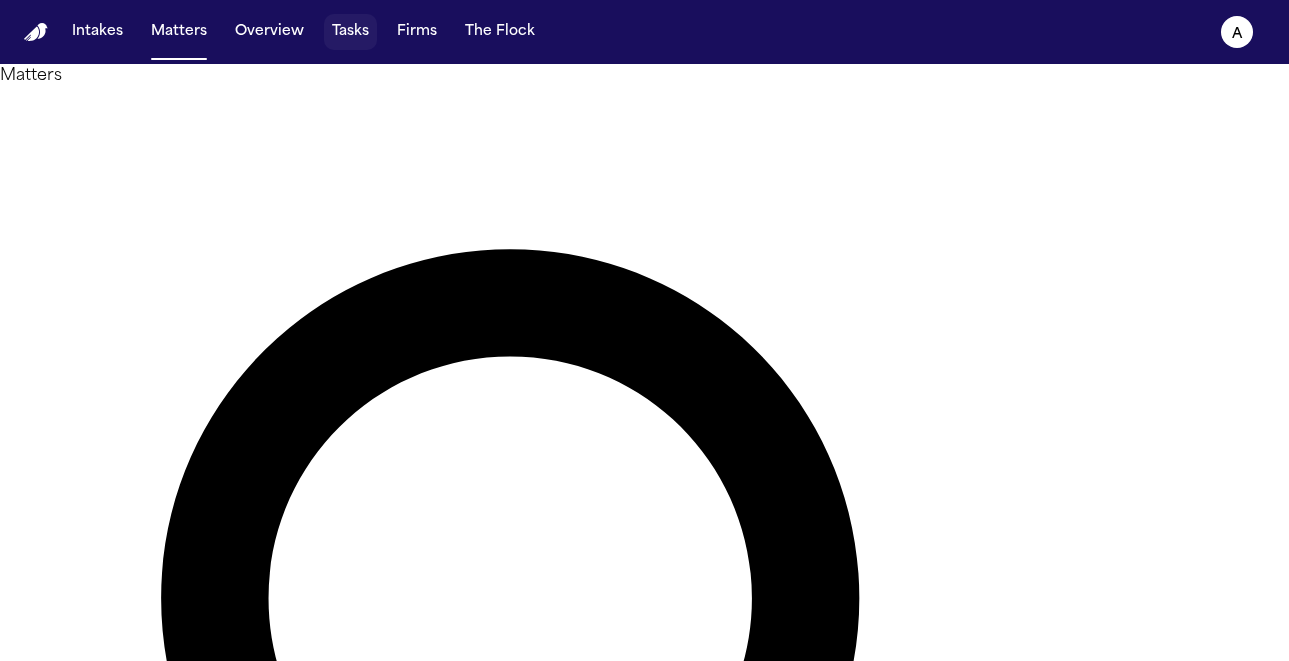 click on "Tasks" at bounding box center (350, 32) 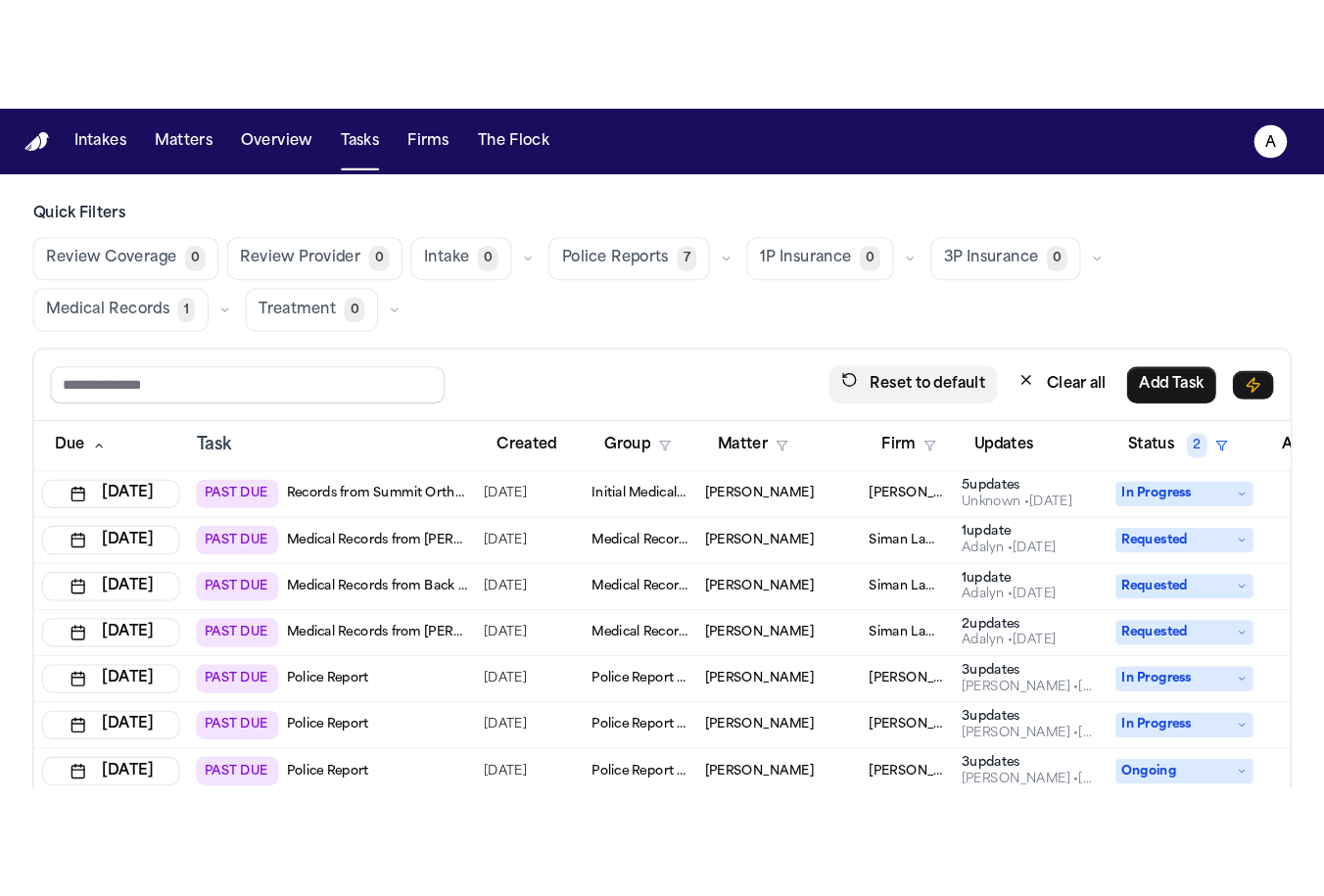 scroll, scrollTop: 4, scrollLeft: 0, axis: vertical 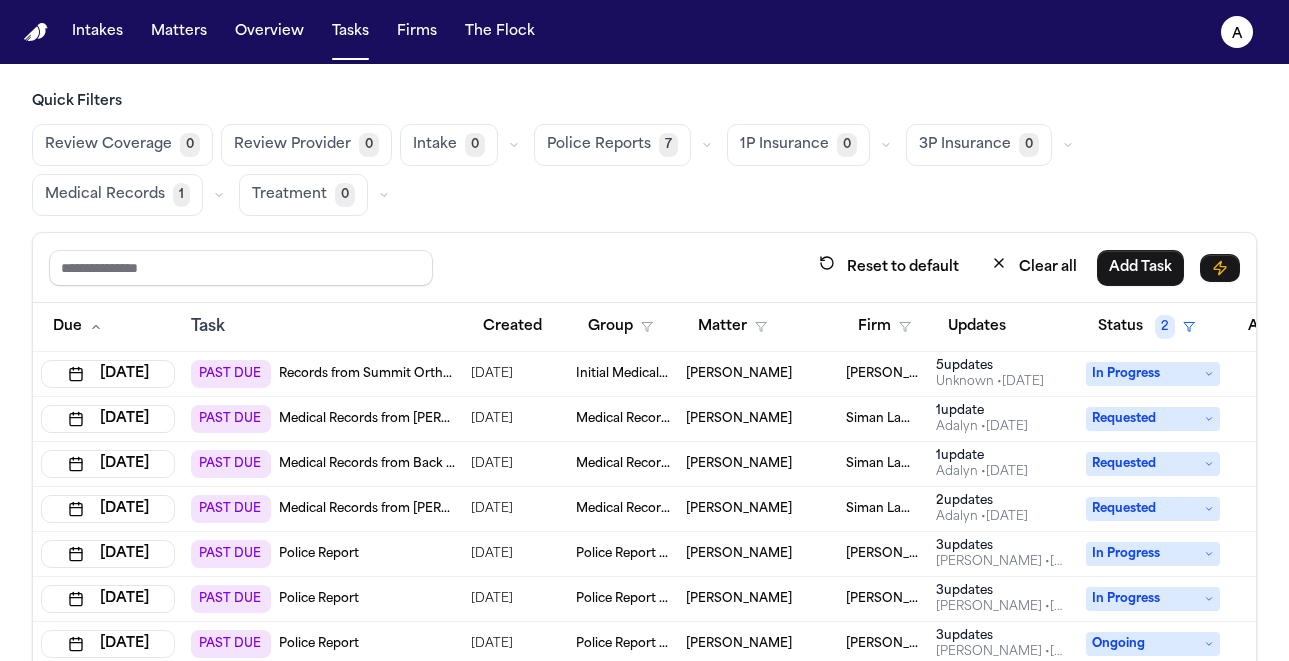 click on "Intakes Matters Overview Tasks Firms The Flock A Quick Filters Review Coverage 0 Review Provider 0 Intake 0 Police Reports 7 1P Insurance 0 3P Insurance 0 Medical Records 1 Treatment 0 Reset to default Clear all Add Task Due Task Created Group Matter Firm Updates Status 2 Assignee 2 [DATE] PAST DUE Records from Summit Orthopedic
Specialists [DATE] Initial Medical Records [PERSON_NAME] [PERSON_NAME] 5  update s Unknown   •  [DATE] In Progress A [DATE] PAST DUE Medical Records from [PERSON_NAME]  [DATE] Medical Records [PERSON_NAME] [PERSON_NAME] Law Firm 1  update Adalyn   •  [DATE] Requested A [DATE] PAST DUE Medical Records from Back to Health Chiro [DATE] Medical Records [PERSON_NAME] [PERSON_NAME] Law Firm 1  update Adalyn   •  [DATE] Requested A [DATE] PAST DUE Medical Records from [PERSON_NAME] [DATE] Medical Records [PERSON_NAME] [PERSON_NAME] Law Firm 2  update s Adalyn   •  [DATE] Requested A [DATE] PAST DUE Police Report [DATE] [PERSON_NAME] 3  update" at bounding box center (644, 330) 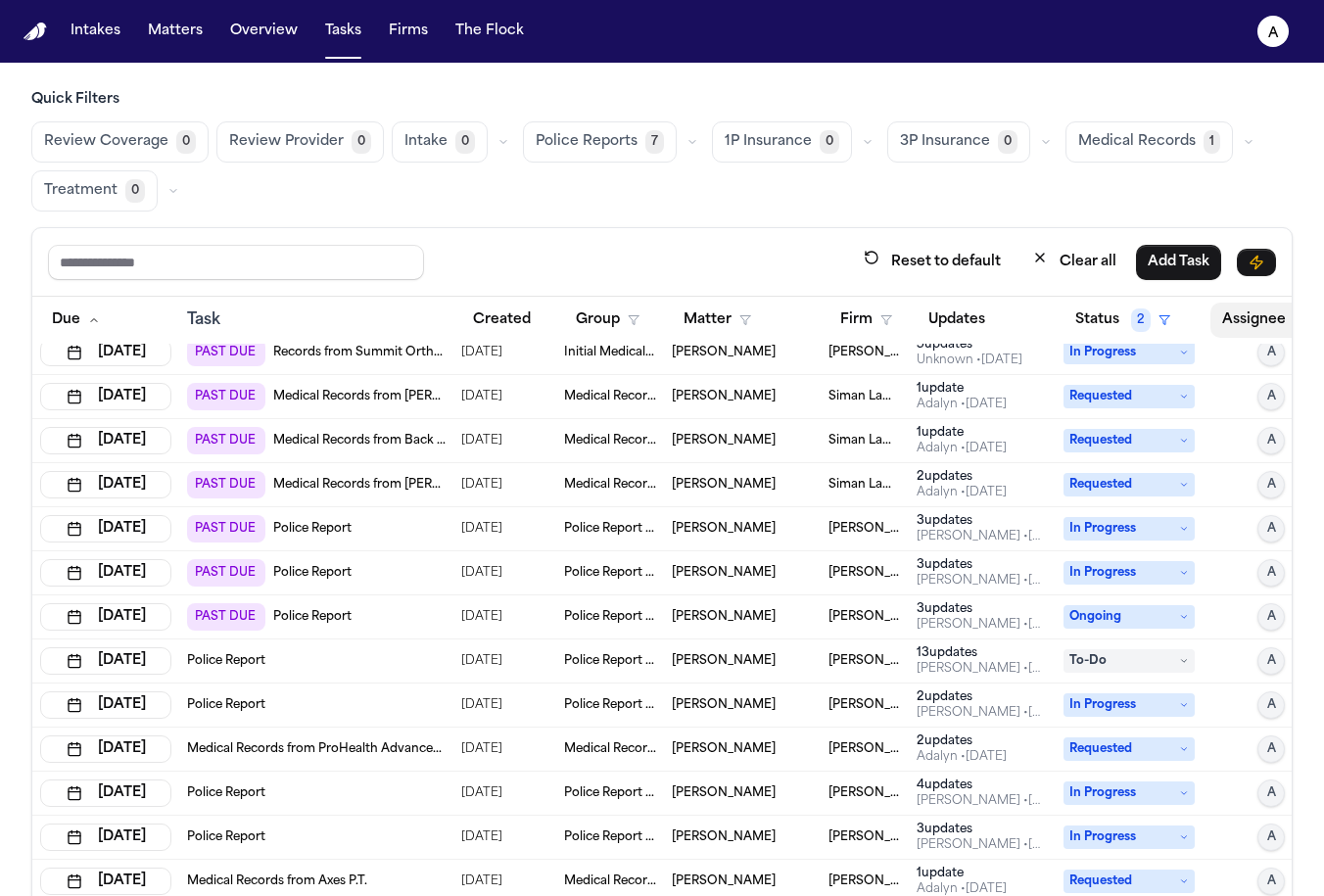 scroll, scrollTop: 21, scrollLeft: 0, axis: vertical 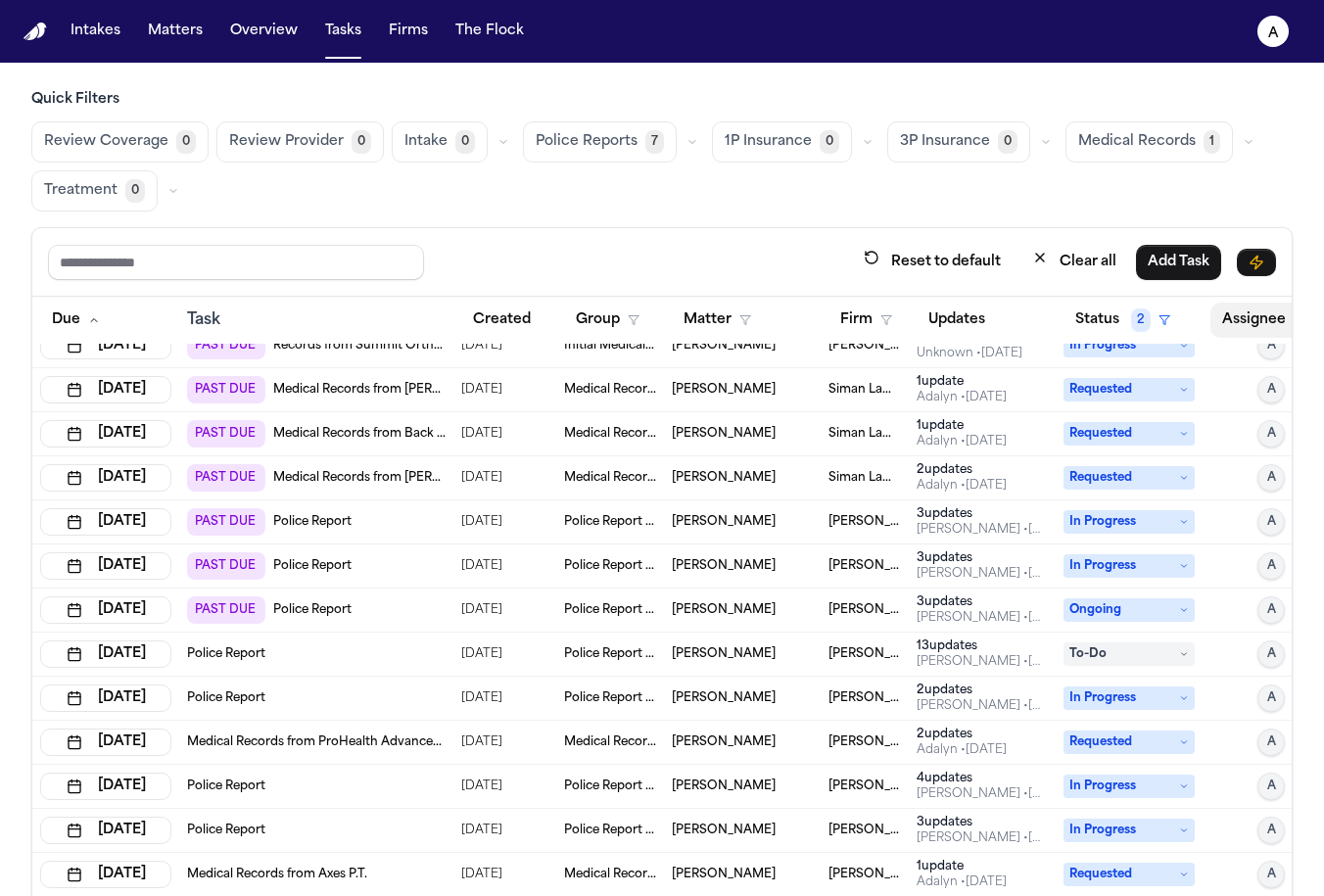click on "Assignee 2" at bounding box center (1279, 320) 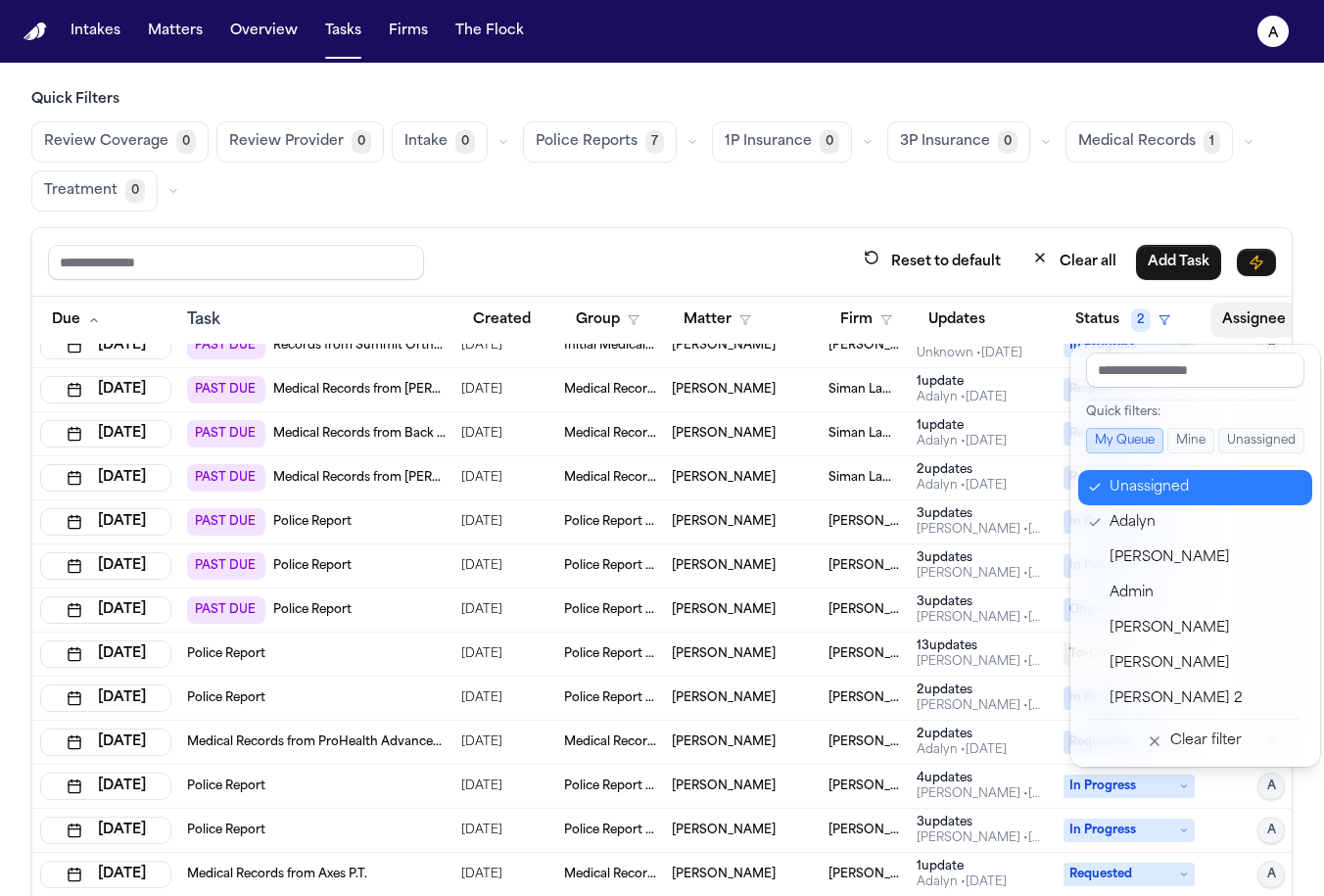 click on "Unassigned" at bounding box center [1205, 488] 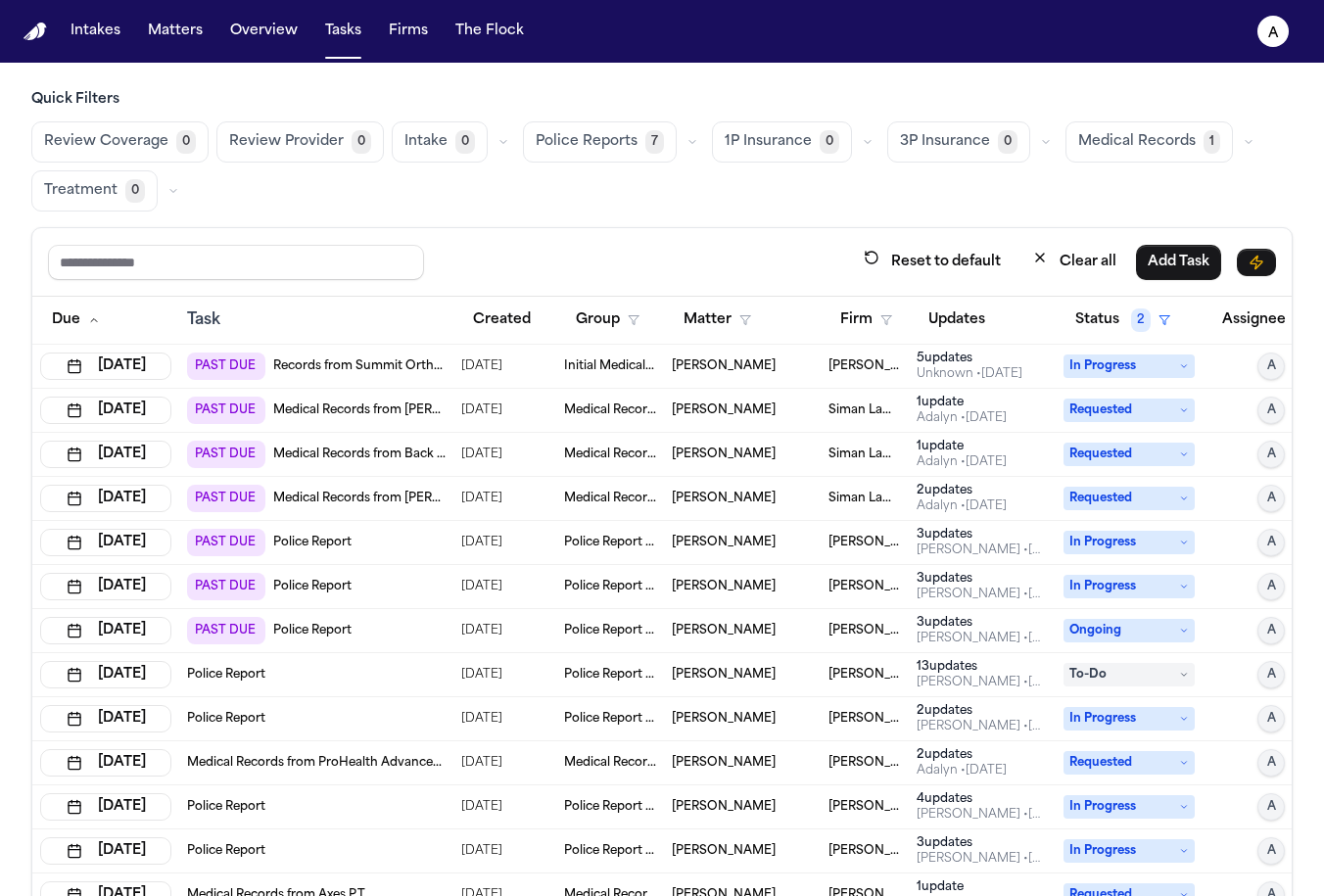 scroll, scrollTop: 0, scrollLeft: 0, axis: both 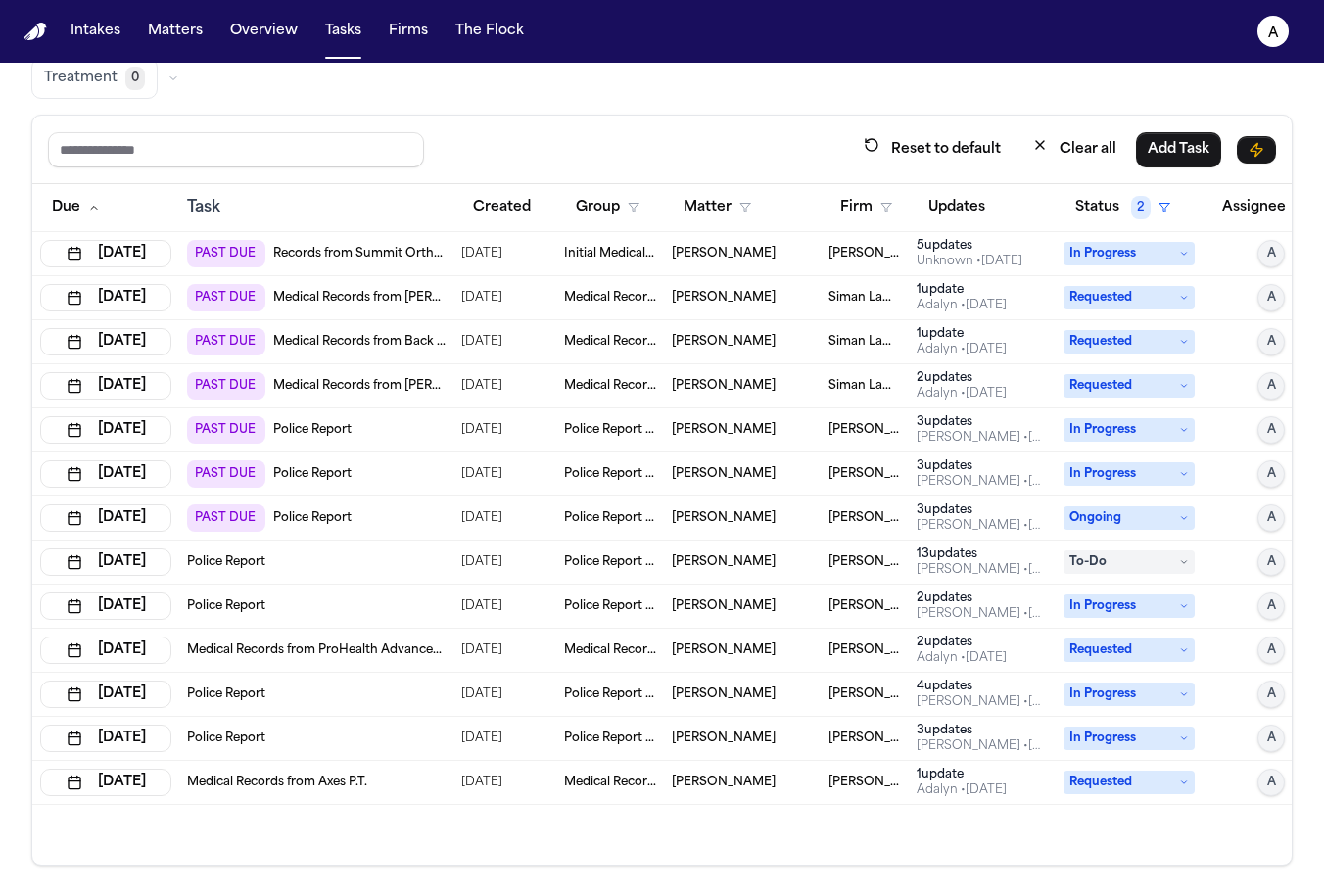 click on "[PERSON_NAME]   •  [DATE]" at bounding box center [982, 570] 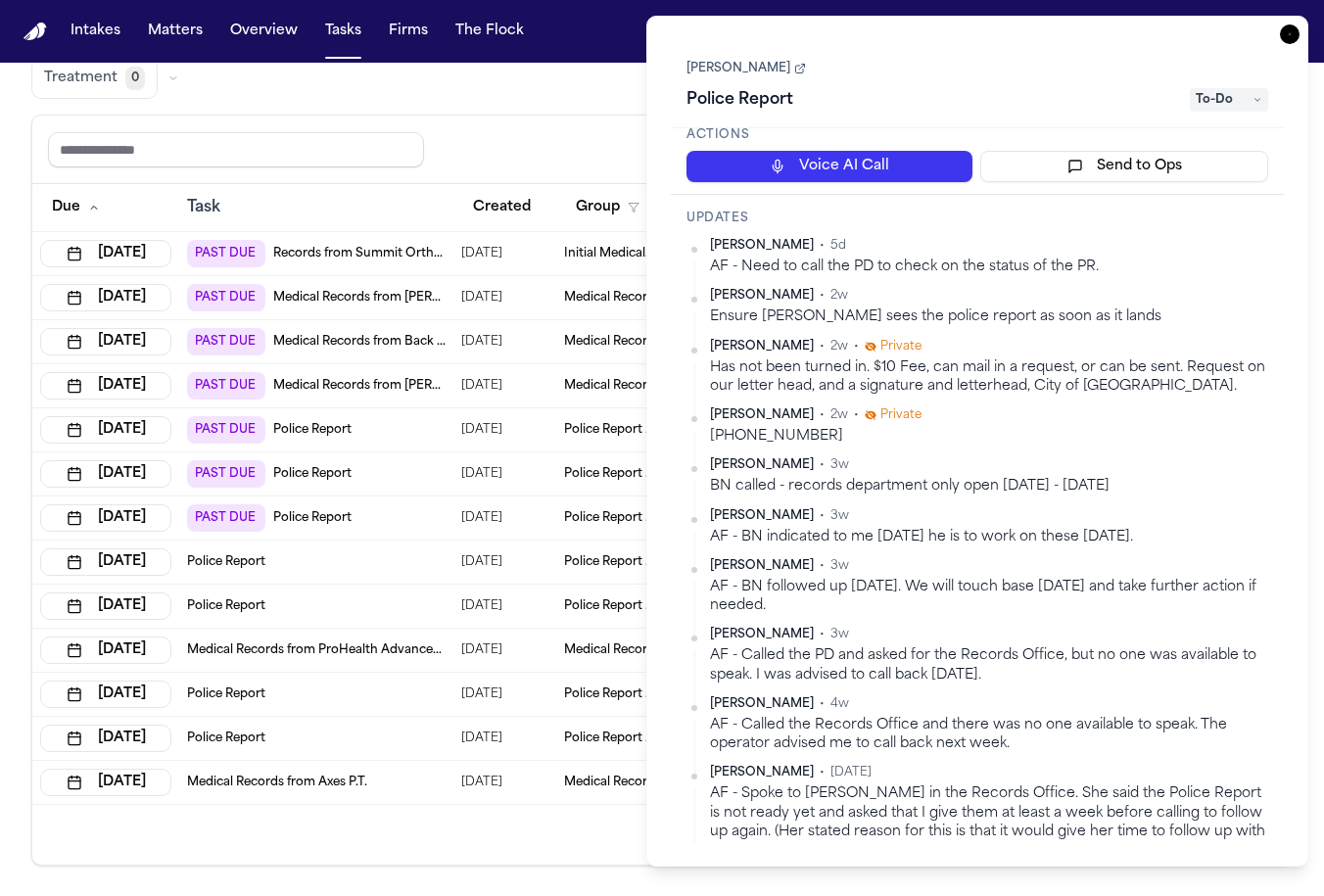 scroll, scrollTop: 0, scrollLeft: 0, axis: both 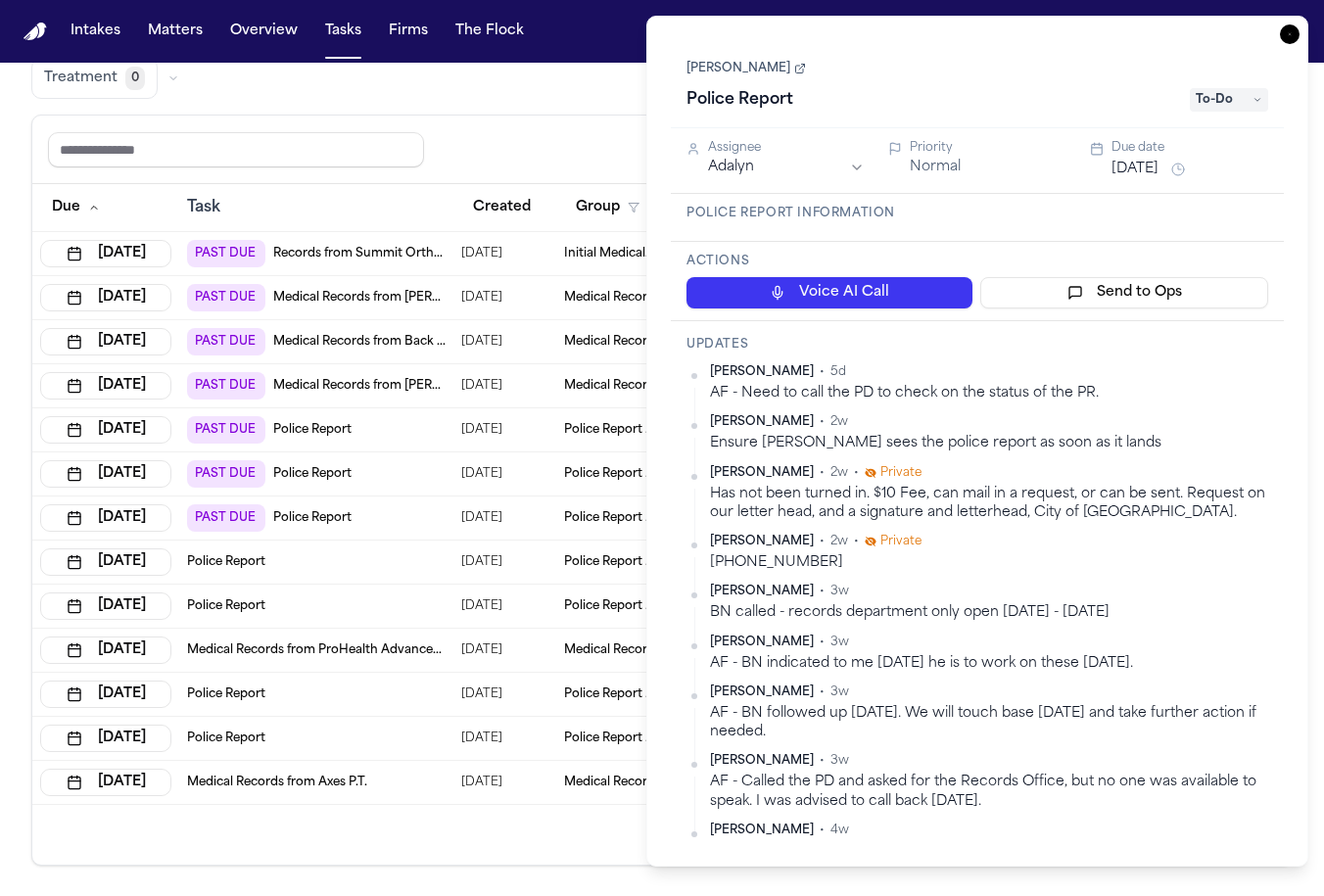 click on "[PERSON_NAME]" at bounding box center (746, 69) 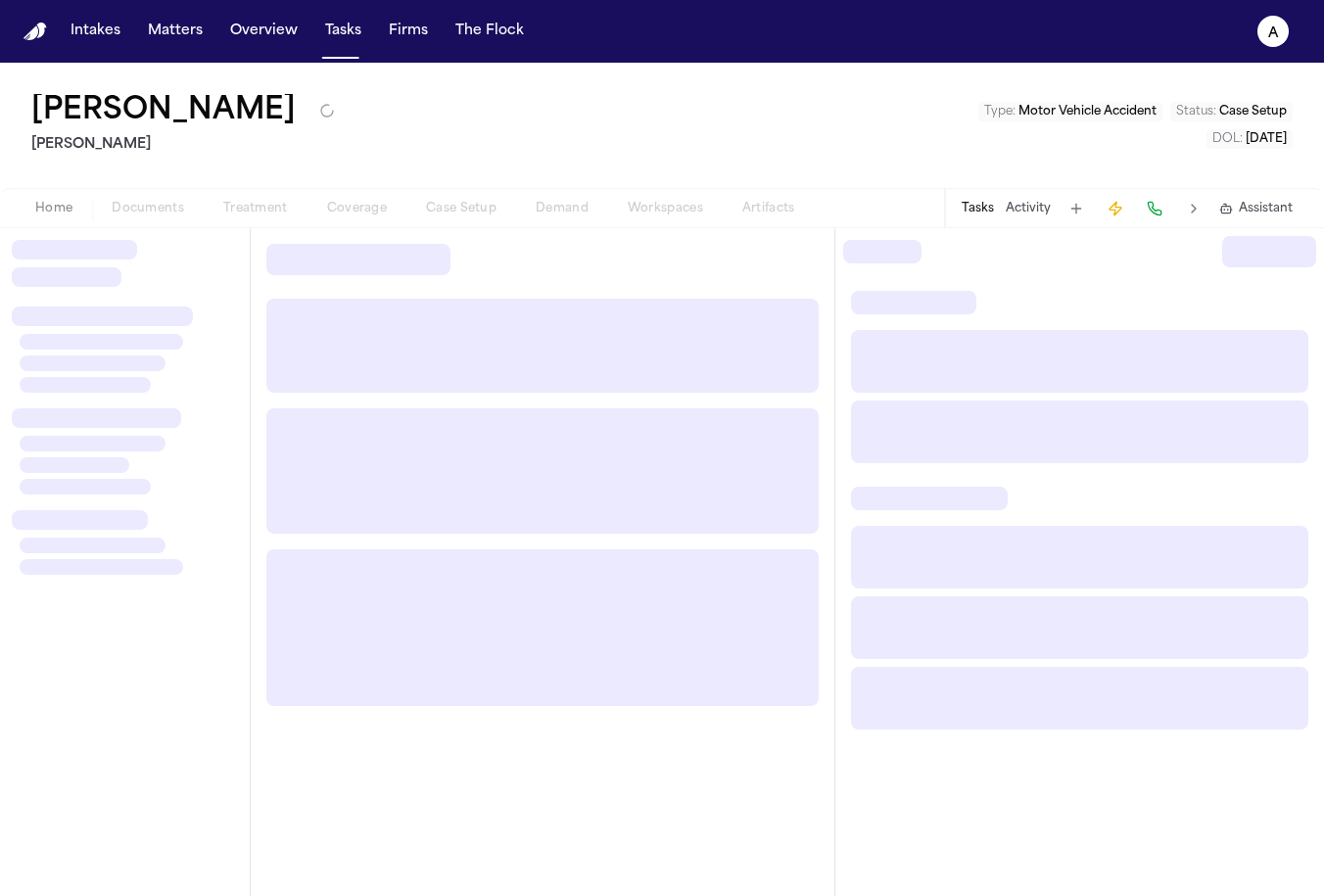 scroll, scrollTop: 0, scrollLeft: 0, axis: both 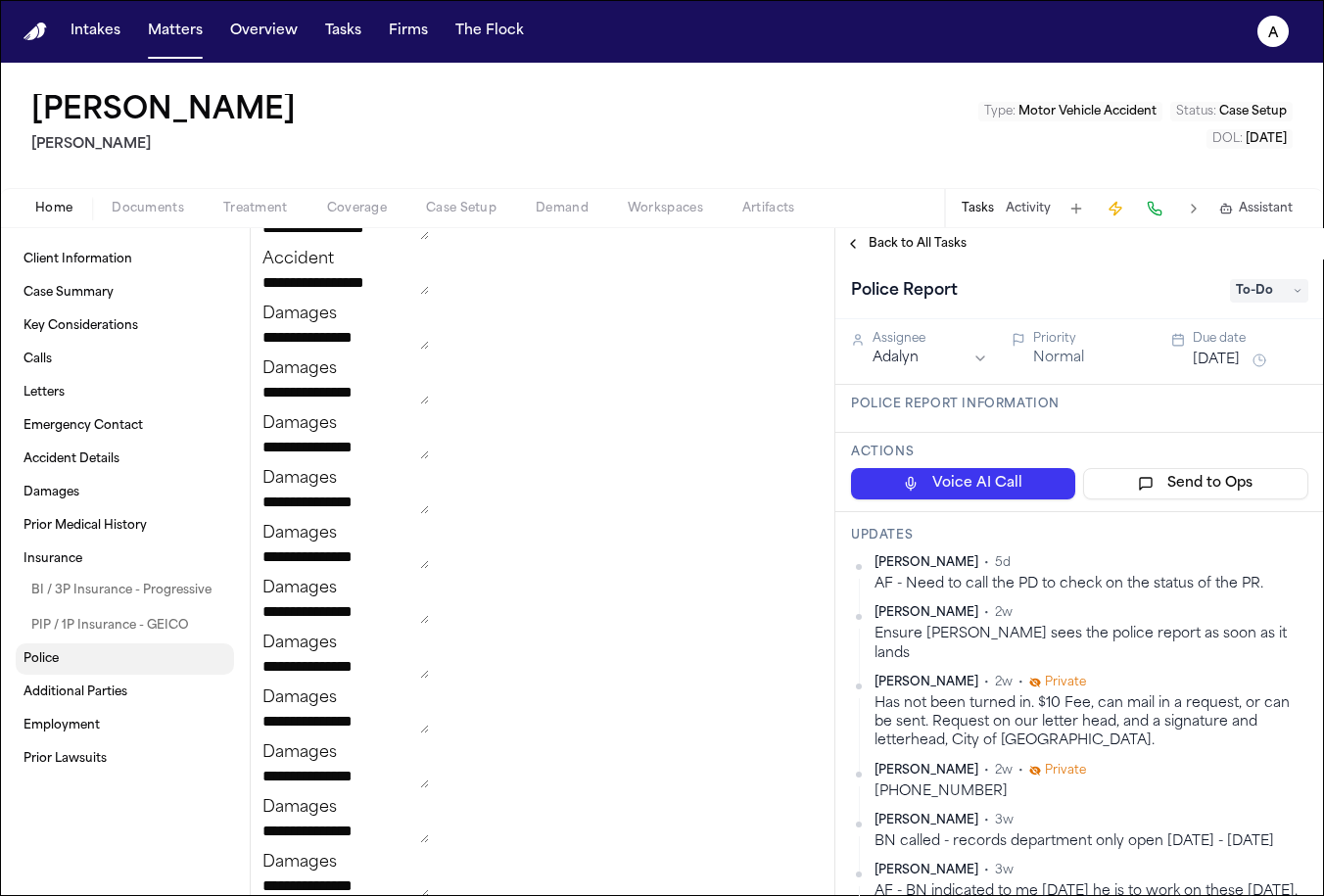 click on "Police" at bounding box center (124, 659) 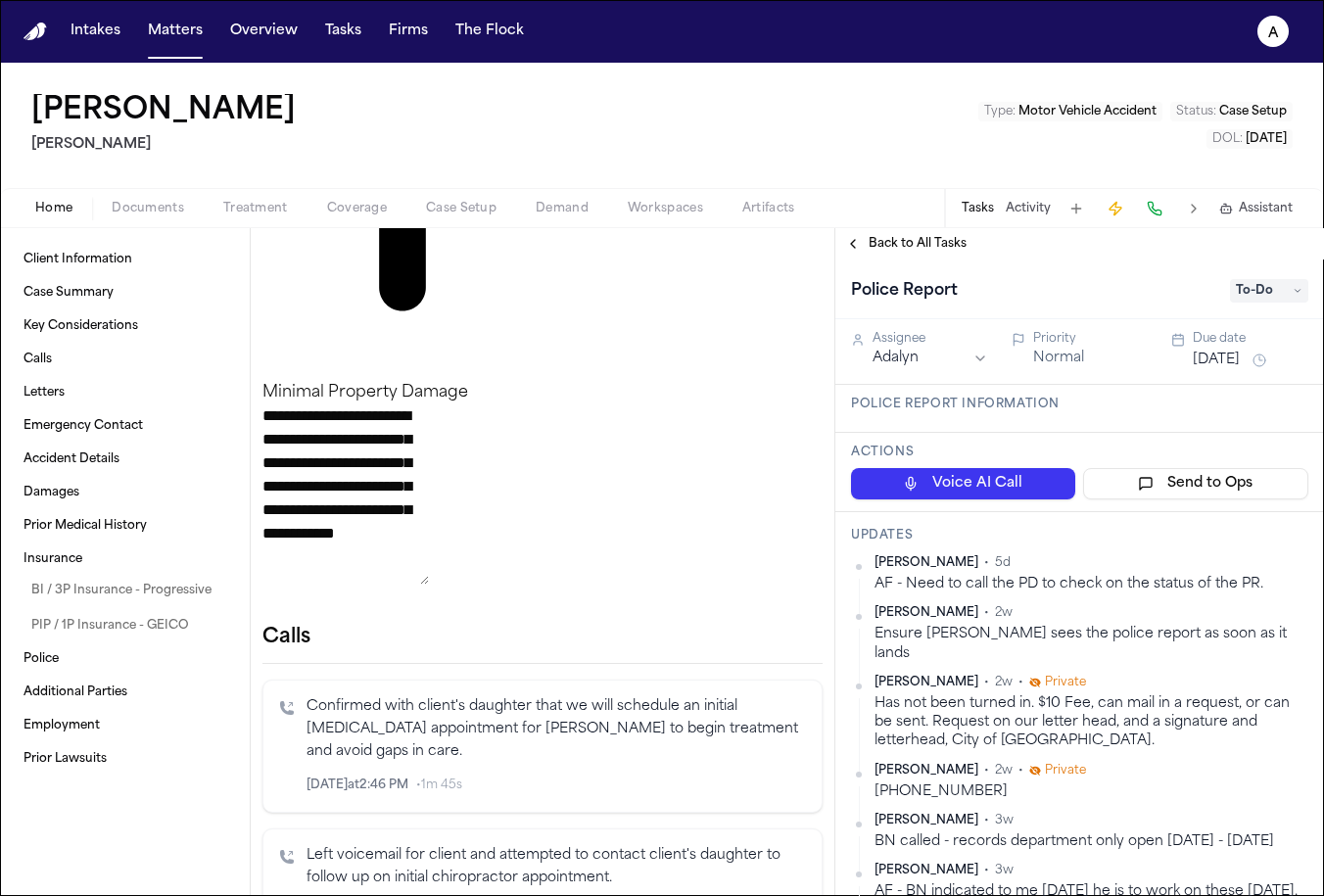 scroll, scrollTop: 7144, scrollLeft: 0, axis: vertical 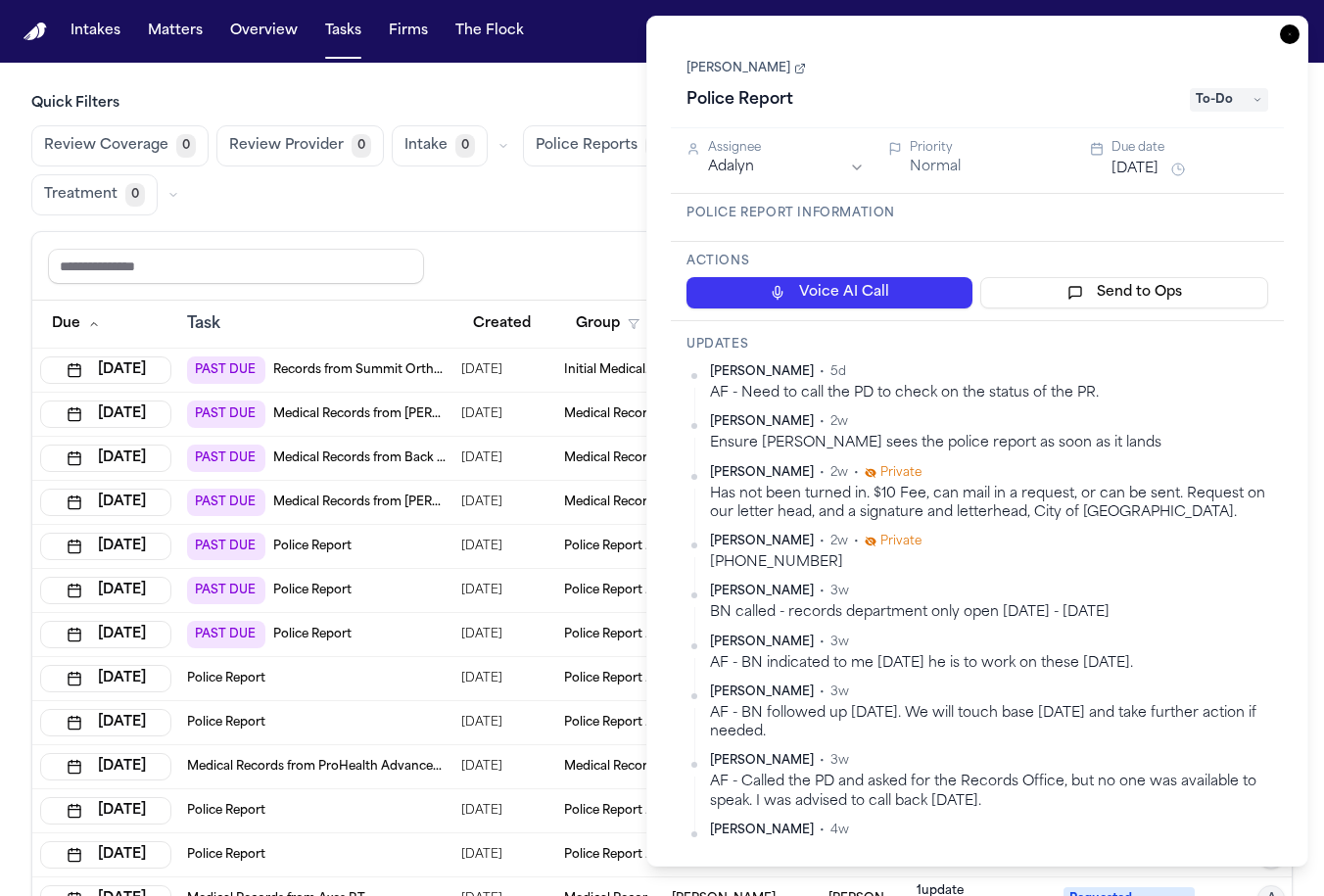 click 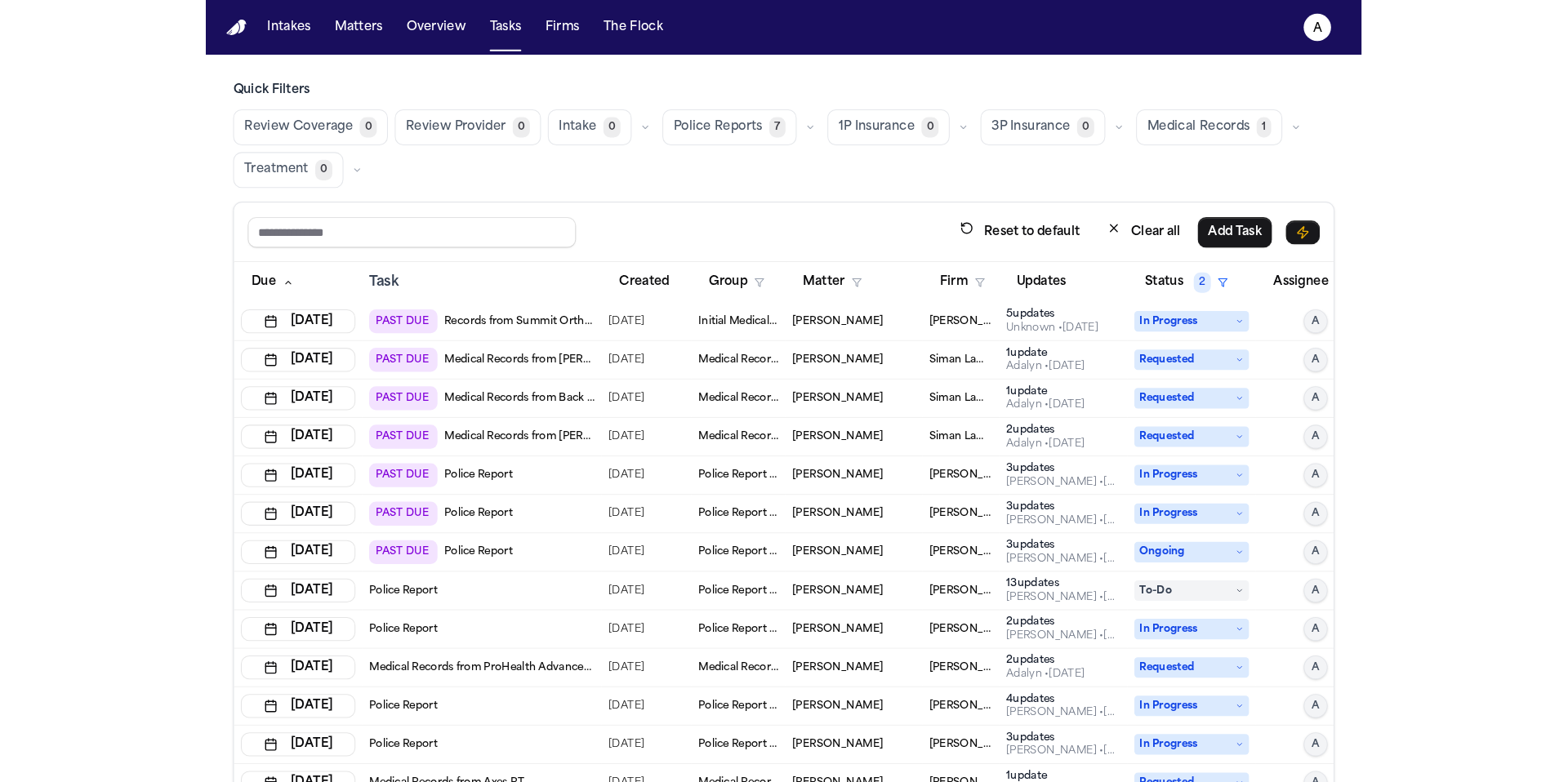 scroll, scrollTop: 0, scrollLeft: 0, axis: both 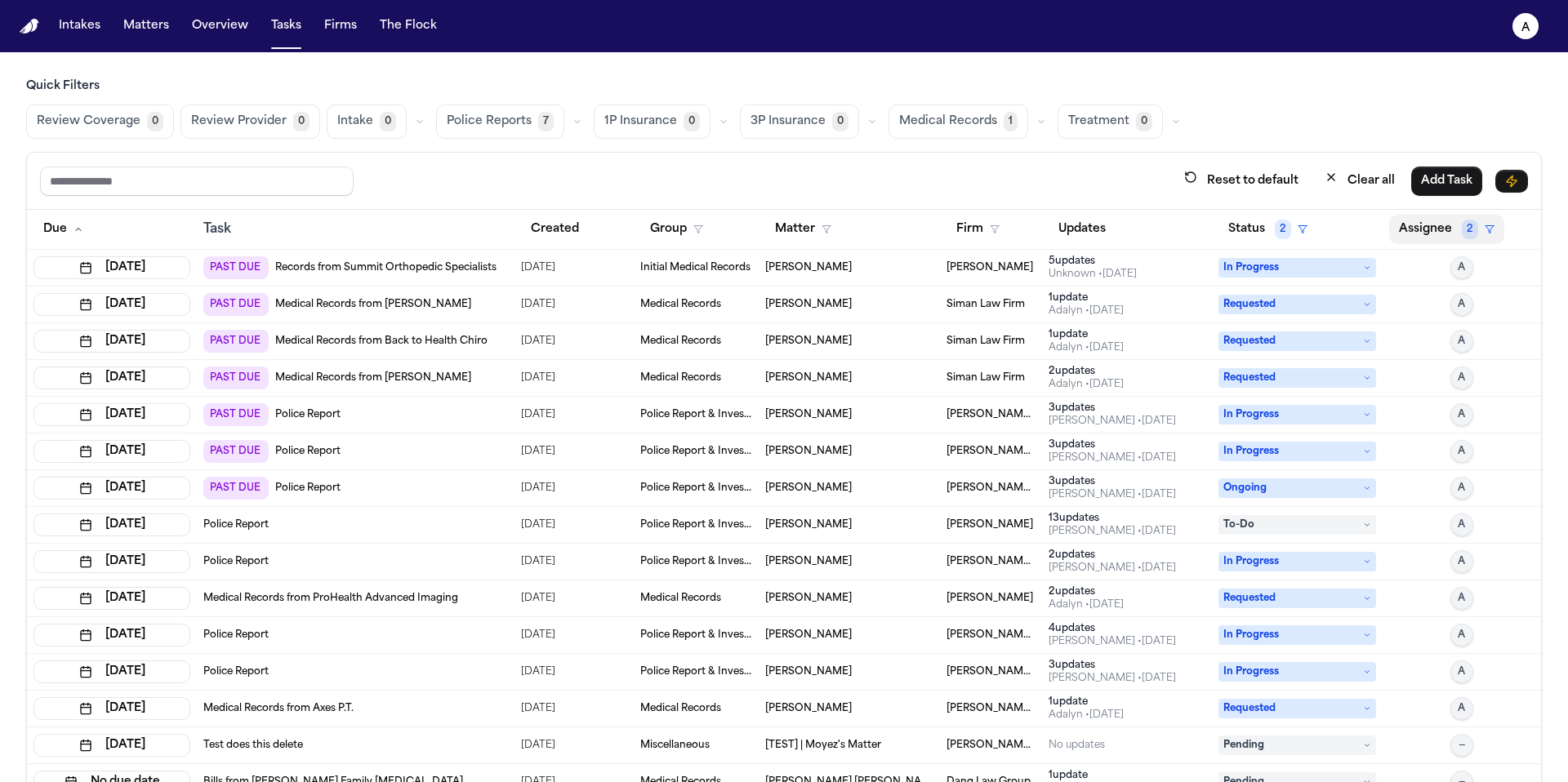 click on "Assignee 2" at bounding box center [1446, 229] 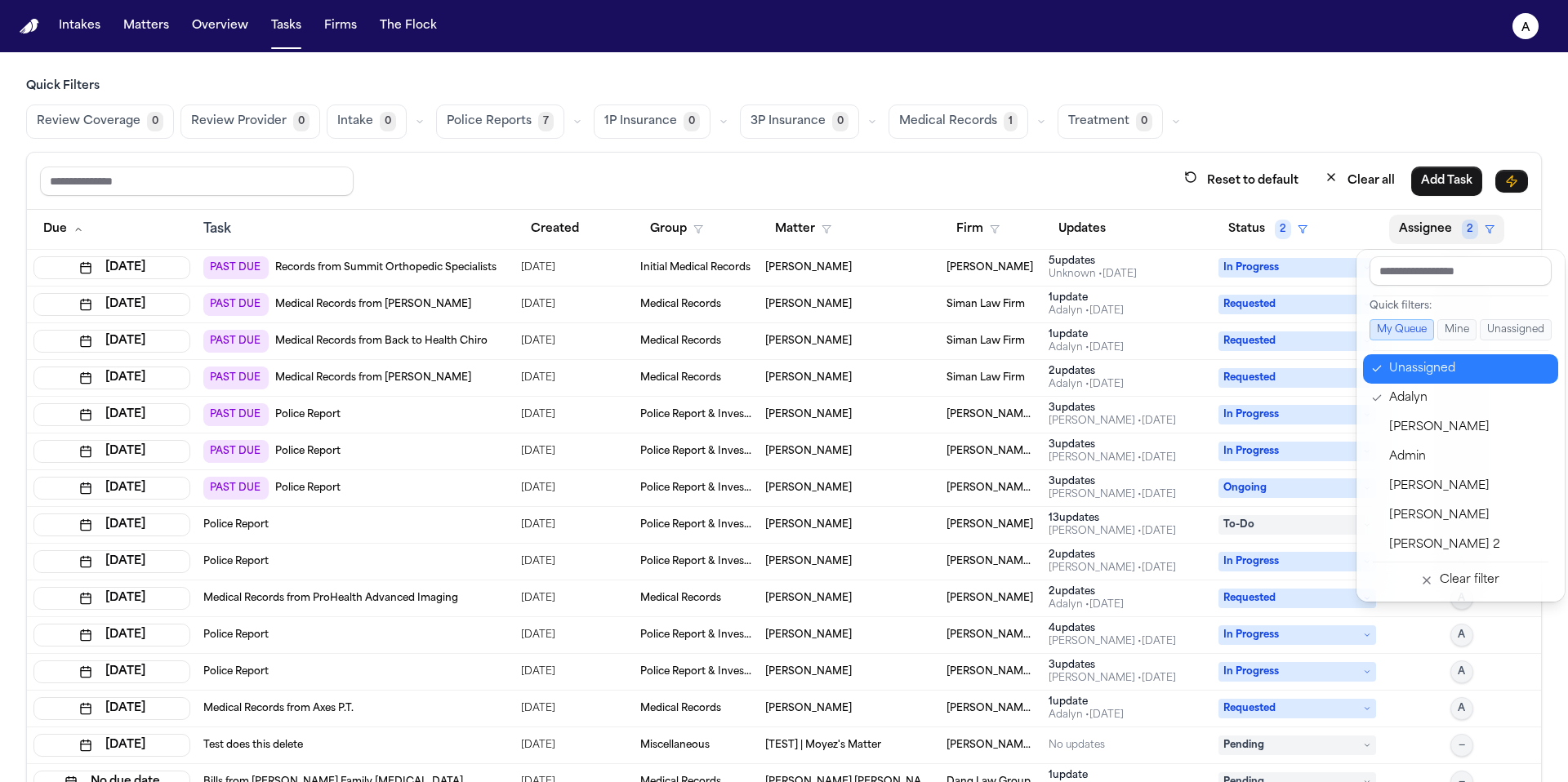 click on "Unassigned" at bounding box center (1468, 369) 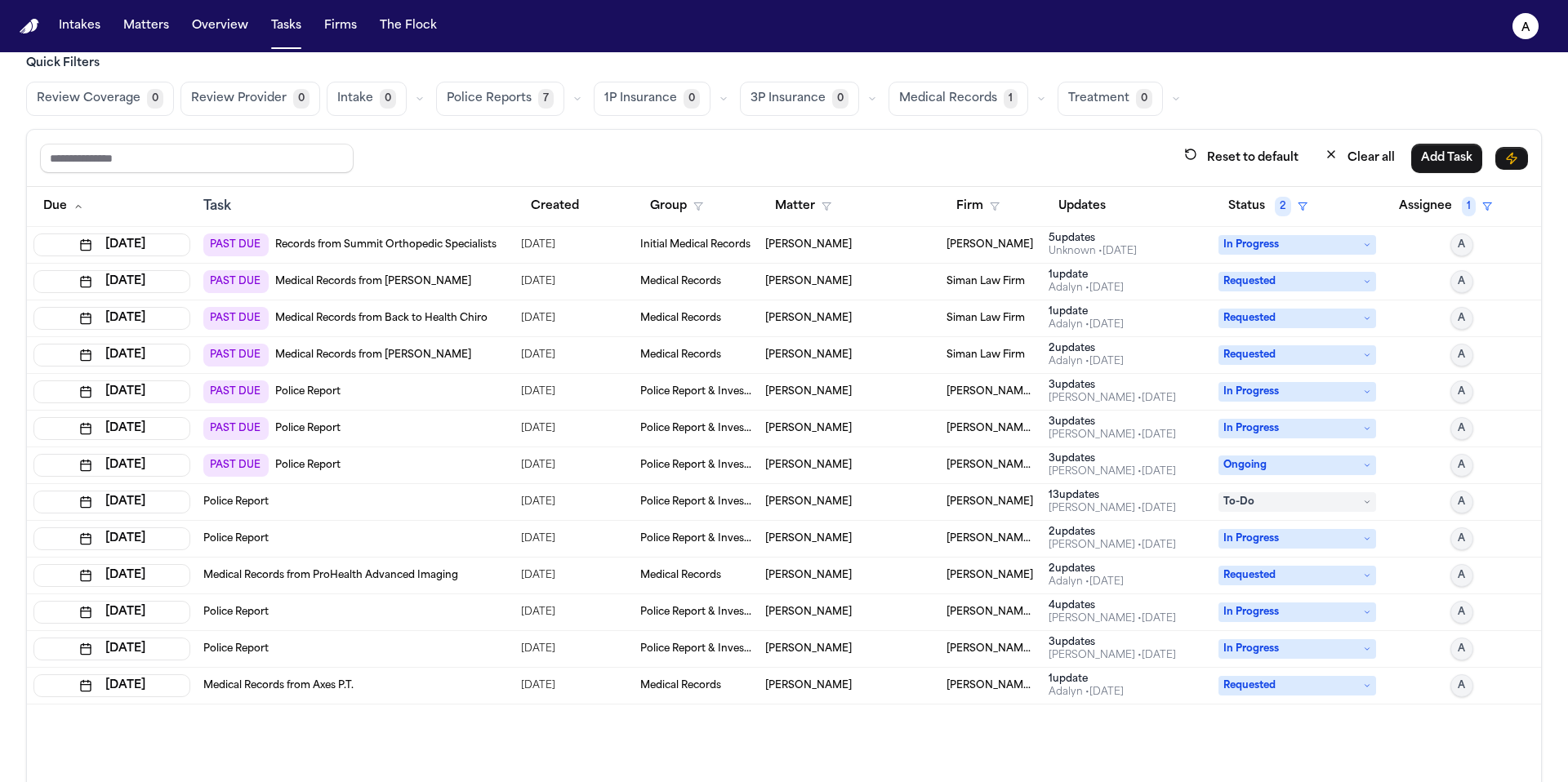 scroll, scrollTop: 0, scrollLeft: 0, axis: both 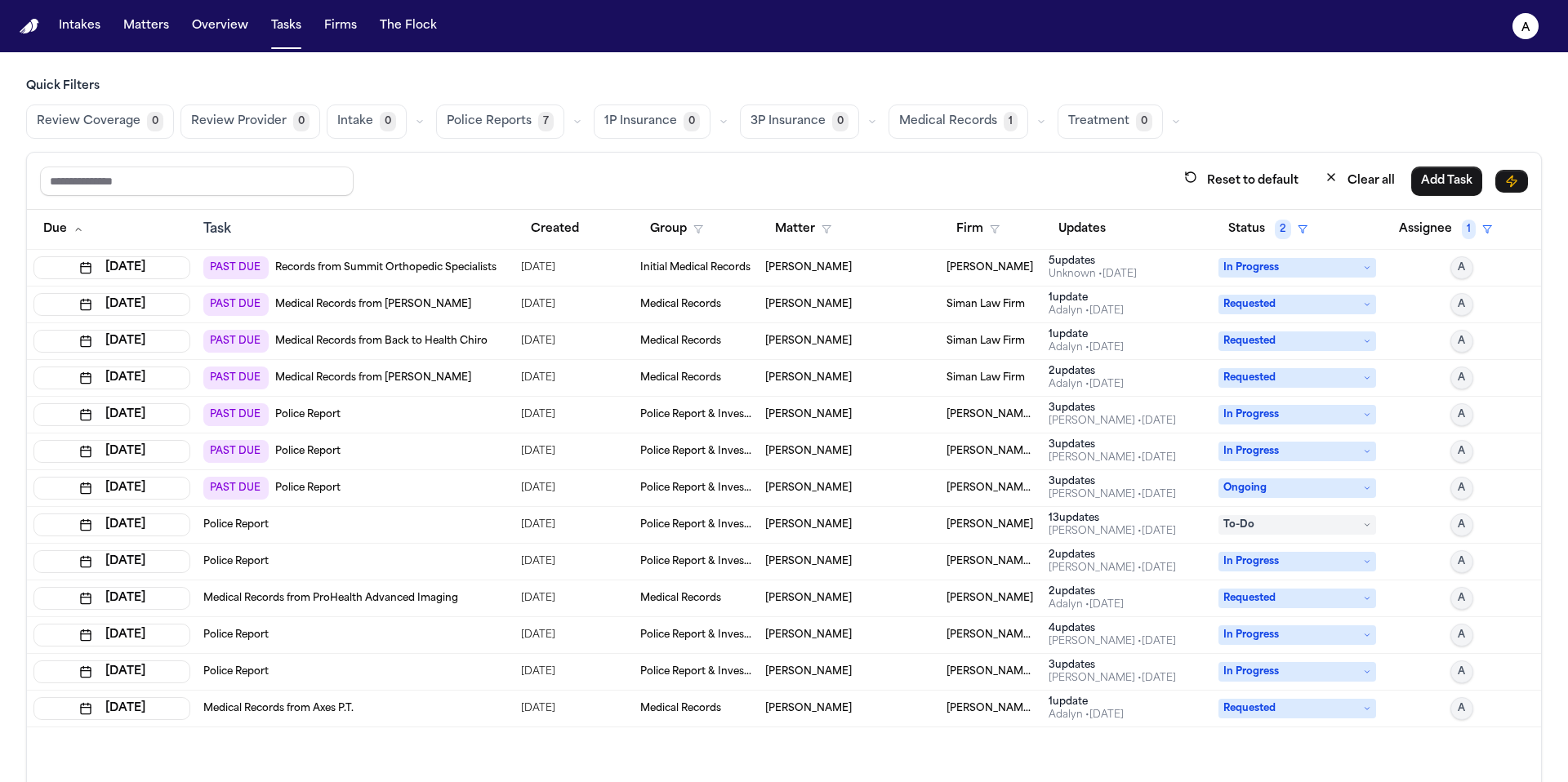 click on "[PERSON_NAME]   •  [DATE]" at bounding box center (1127, 531) 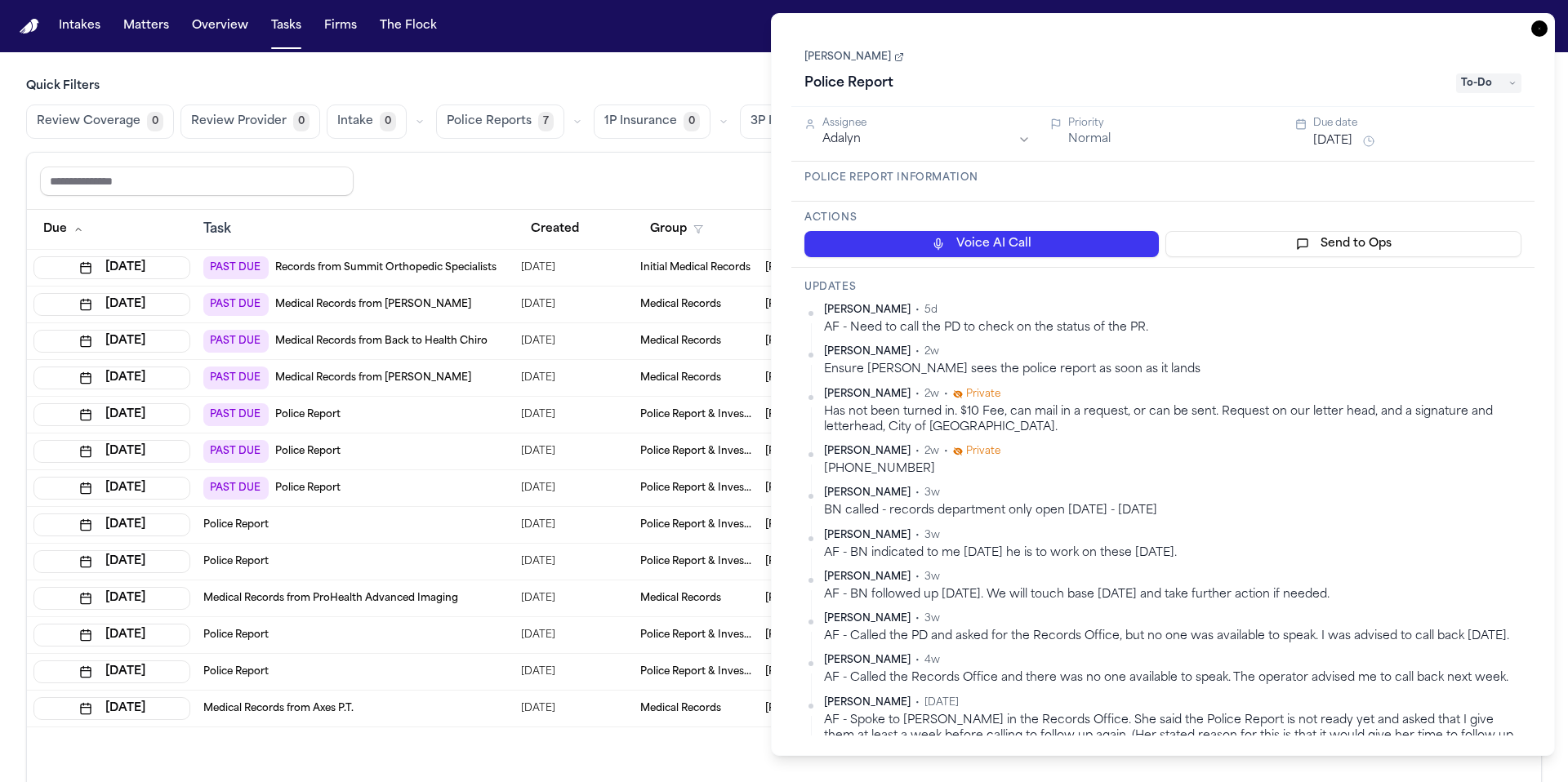 click on "Due Task Created Group Matter Firm Updates Status 2 Assignee 1 Jun 23, 2025 PAST DUE Records from Summit Orthopedic
Specialists 05/08/2025 Initial Medical Records Kevin Freitas Jeff Schwalbach 5  update s Unknown   •  20d ago In Progress A Jun 25, 2025 PAST DUE Medical Records from Epione Spine  06/18/2025 Medical Records Kelli Jensen Siman Law Firm 1  update Adalyn   •  3d ago Requested A Jul 2, 2025 PAST DUE Medical Records from Back to Health Chiro 06/18/2025 Medical Records Kelli Jensen Siman Law Firm 1  update Adalyn   •  3d ago Requested A Jul 2, 2025 PAST DUE Medical Records from Dr. Luis Carlos Natali 06/18/2025 Medical Records Kelli Jensen Siman Law Firm 2  update s Adalyn   •  3d ago Requested A Jul 2, 2025 PAST DUE Police Report 06/18/2025 Police Report & Investigation Calvin Beaver Beck & Beck 3  update s Denise Biggs   •  8d ago In Progress A Jul 2, 2025 PAST DUE Police Report 06/18/2025 Police Report & Investigation Mark Mooney Beck & Beck 3  update s Denise Biggs   •  8d ago A 3 s" at bounding box center (784, 511) 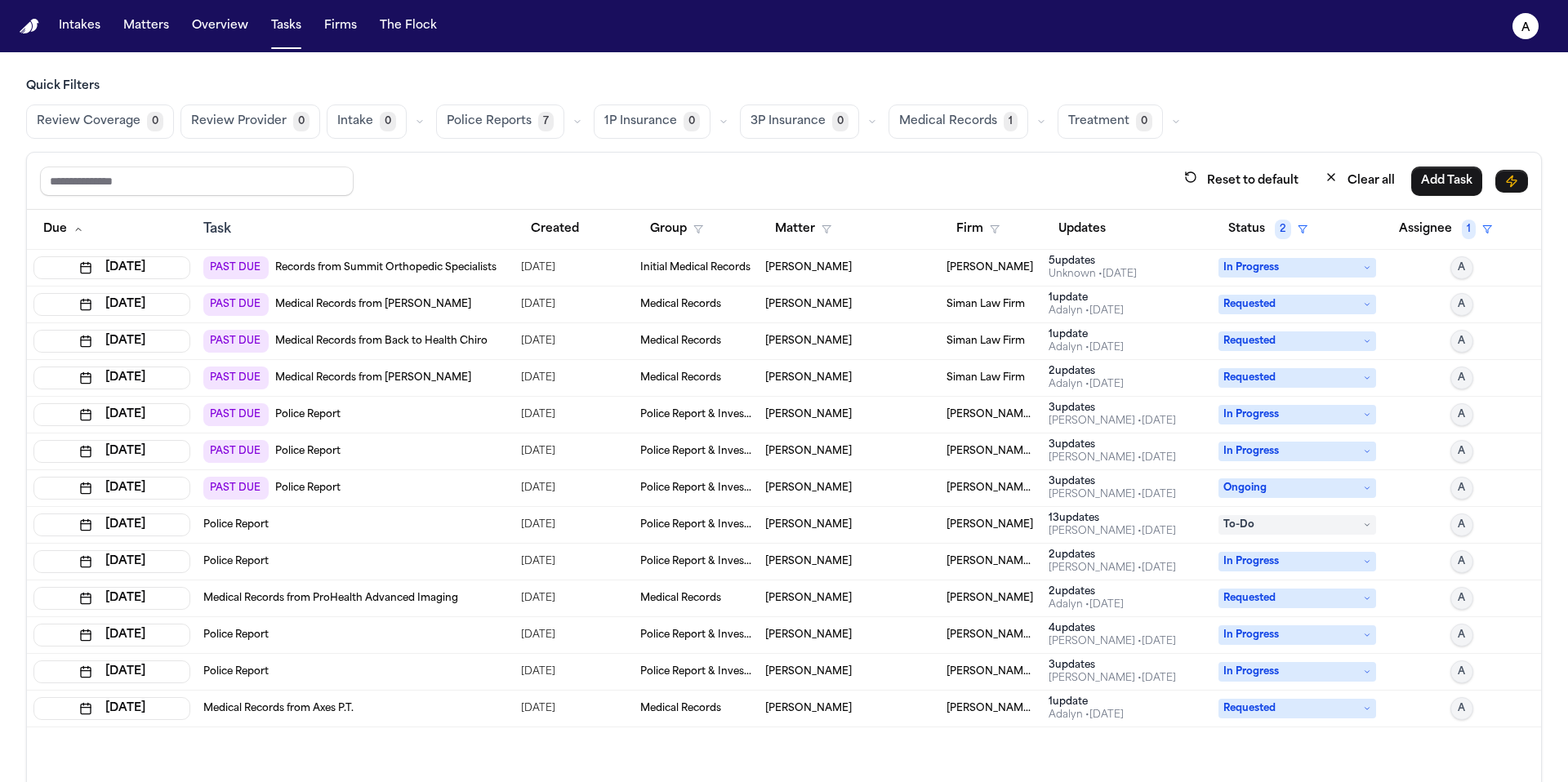 click on "13  update s" at bounding box center [1127, 518] 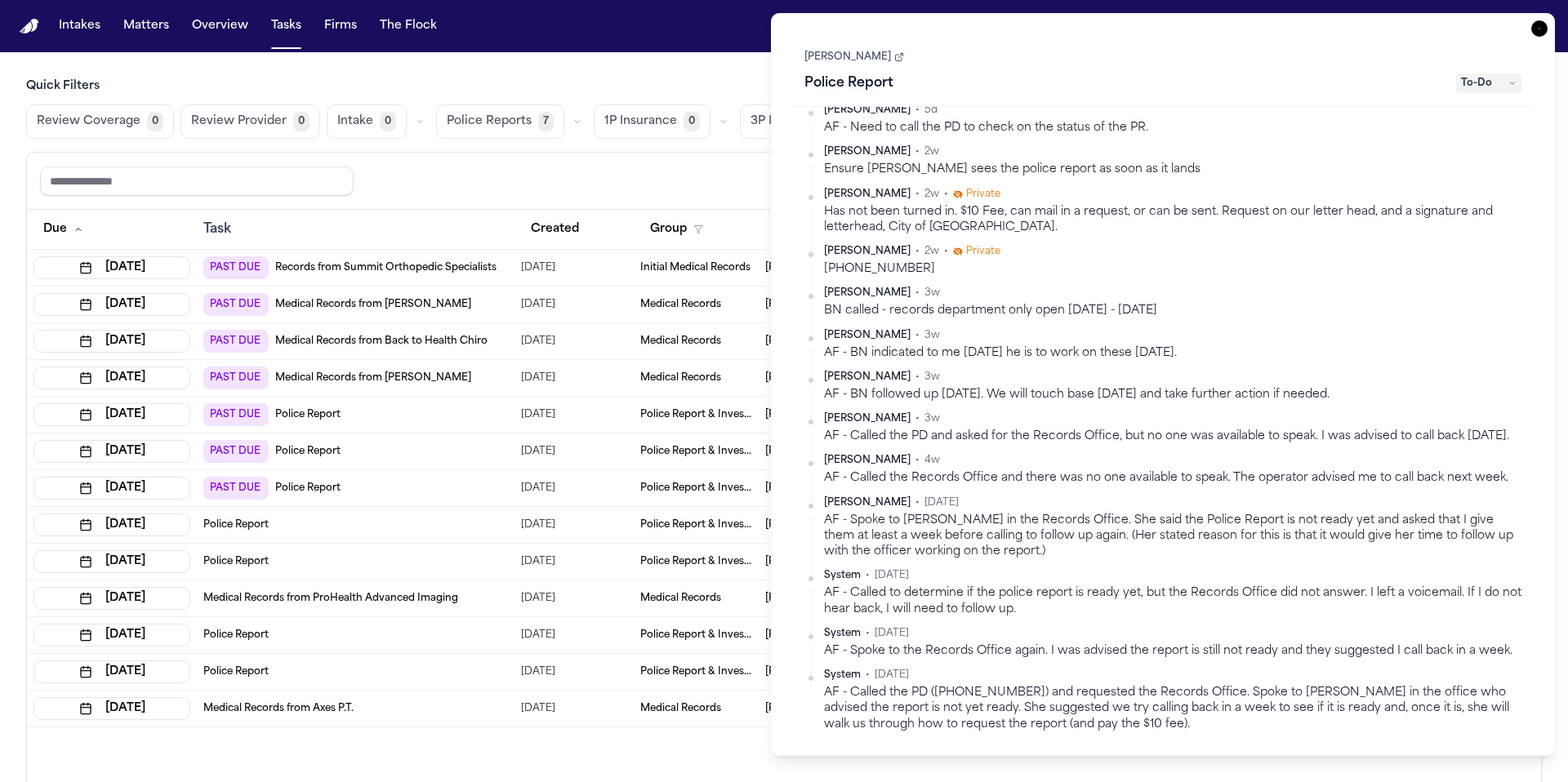 scroll, scrollTop: 216, scrollLeft: 0, axis: vertical 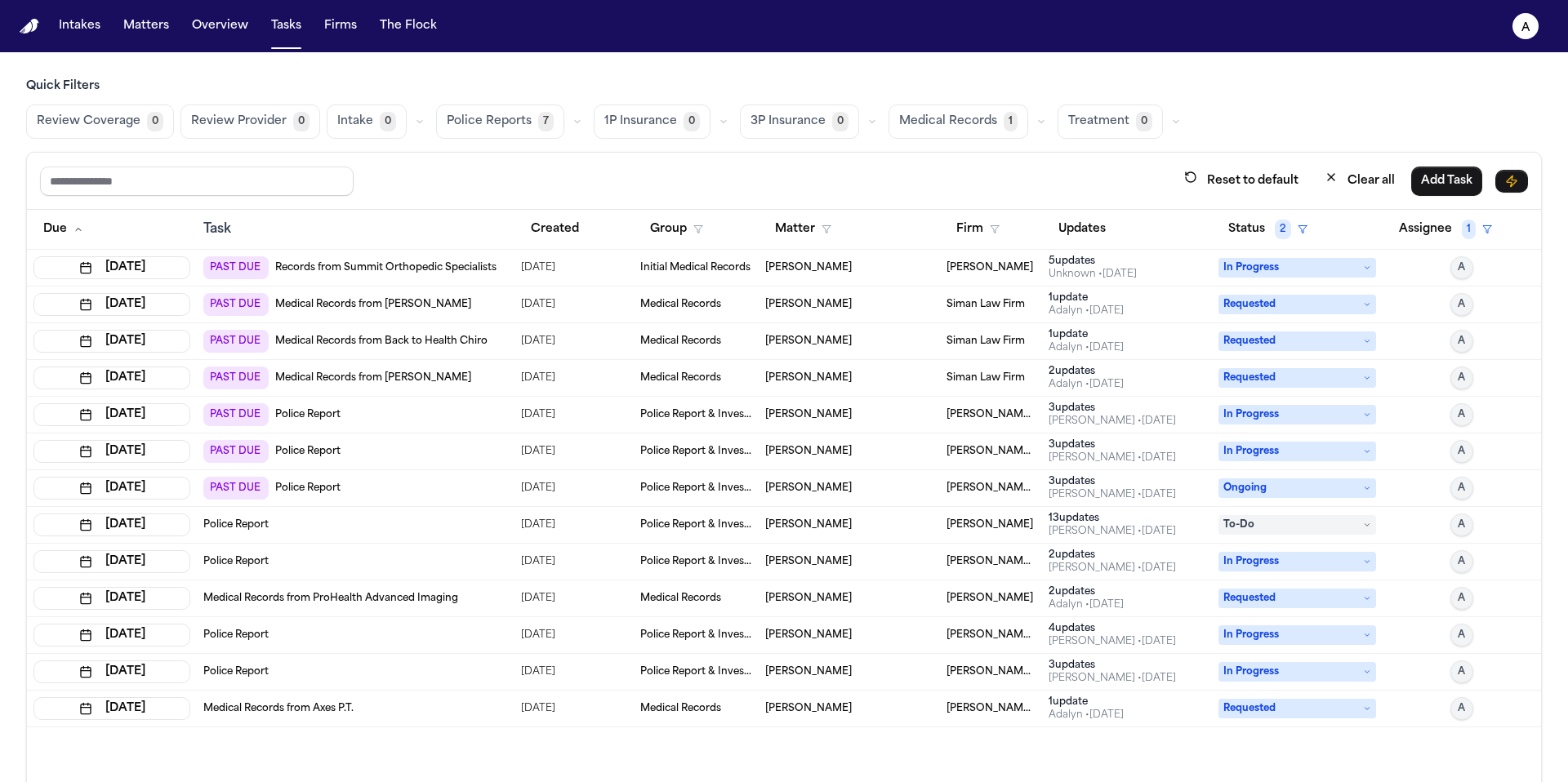 click on "Due Task Created Group Matter Firm Updates Status 2 Assignee 1 Jun 23, 2025 PAST DUE Records from Summit Orthopedic
Specialists 05/08/2025 Initial Medical Records Kevin Freitas Jeff Schwalbach 5  update s Unknown   •  20d ago In Progress A Jun 25, 2025 PAST DUE Medical Records from Epione Spine  06/18/2025 Medical Records Kelli Jensen Siman Law Firm 1  update Adalyn   •  3d ago Requested A Jul 2, 2025 PAST DUE Medical Records from Back to Health Chiro 06/18/2025 Medical Records Kelli Jensen Siman Law Firm 1  update Adalyn   •  3d ago Requested A Jul 2, 2025 PAST DUE Medical Records from Dr. Luis Carlos Natali 06/18/2025 Medical Records Kelli Jensen Siman Law Firm 2  update s Adalyn   •  3d ago Requested A Jul 2, 2025 PAST DUE Police Report 06/18/2025 Police Report & Investigation Calvin Beaver Beck & Beck 3  update s Denise Biggs   •  8d ago In Progress A Jul 2, 2025 PAST DUE Police Report 06/18/2025 Police Report & Investigation Mark Mooney Beck & Beck 3  update s Denise Biggs   •  8d ago A 3 s" at bounding box center [784, 511] 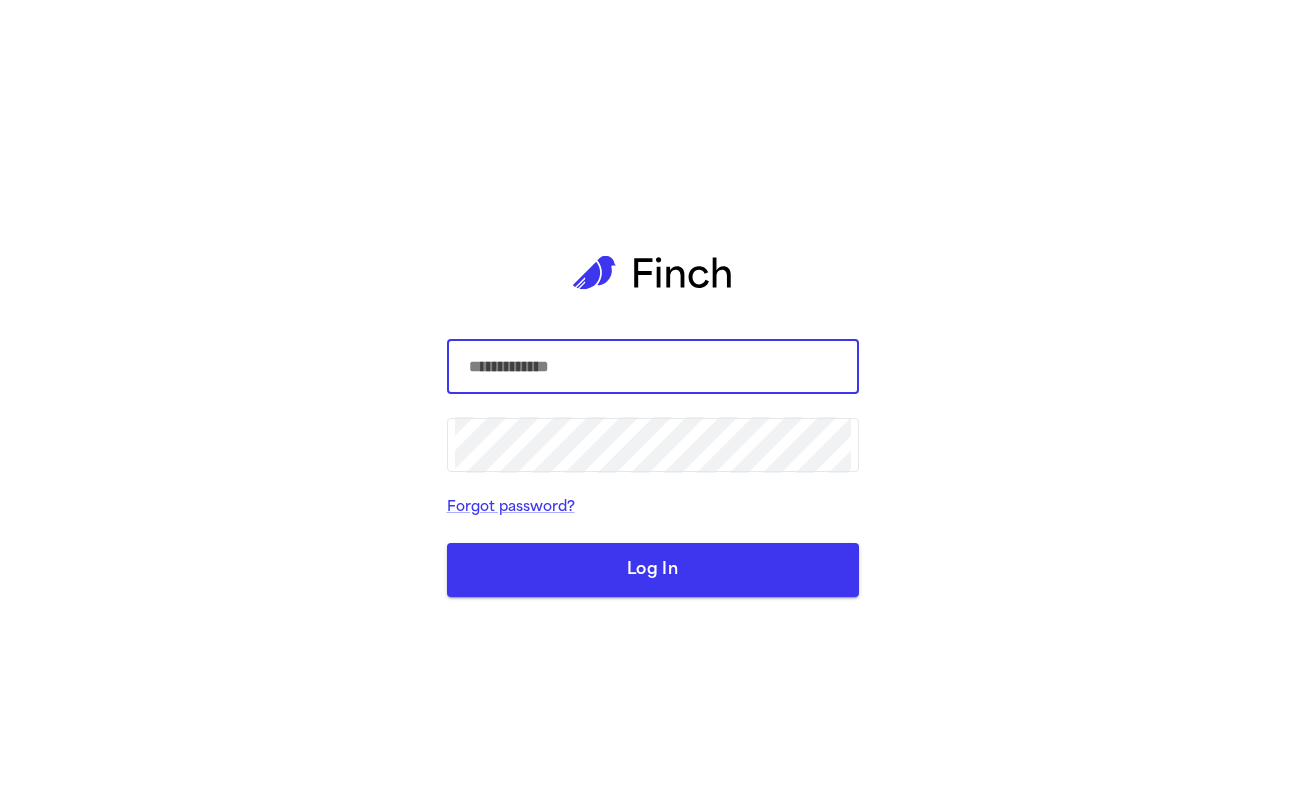 scroll, scrollTop: 0, scrollLeft: 0, axis: both 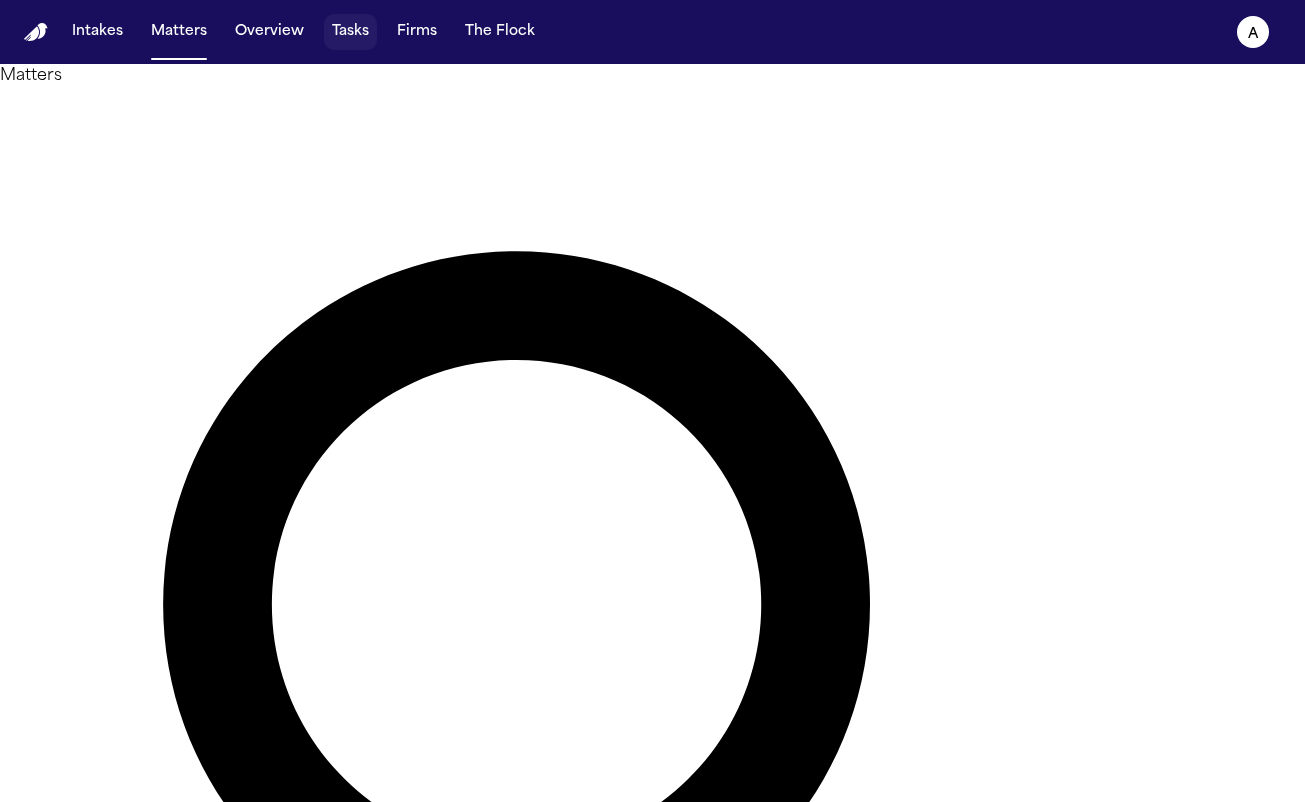 drag, startPoint x: 346, startPoint y: 29, endPoint x: 343, endPoint y: 39, distance: 10.440307 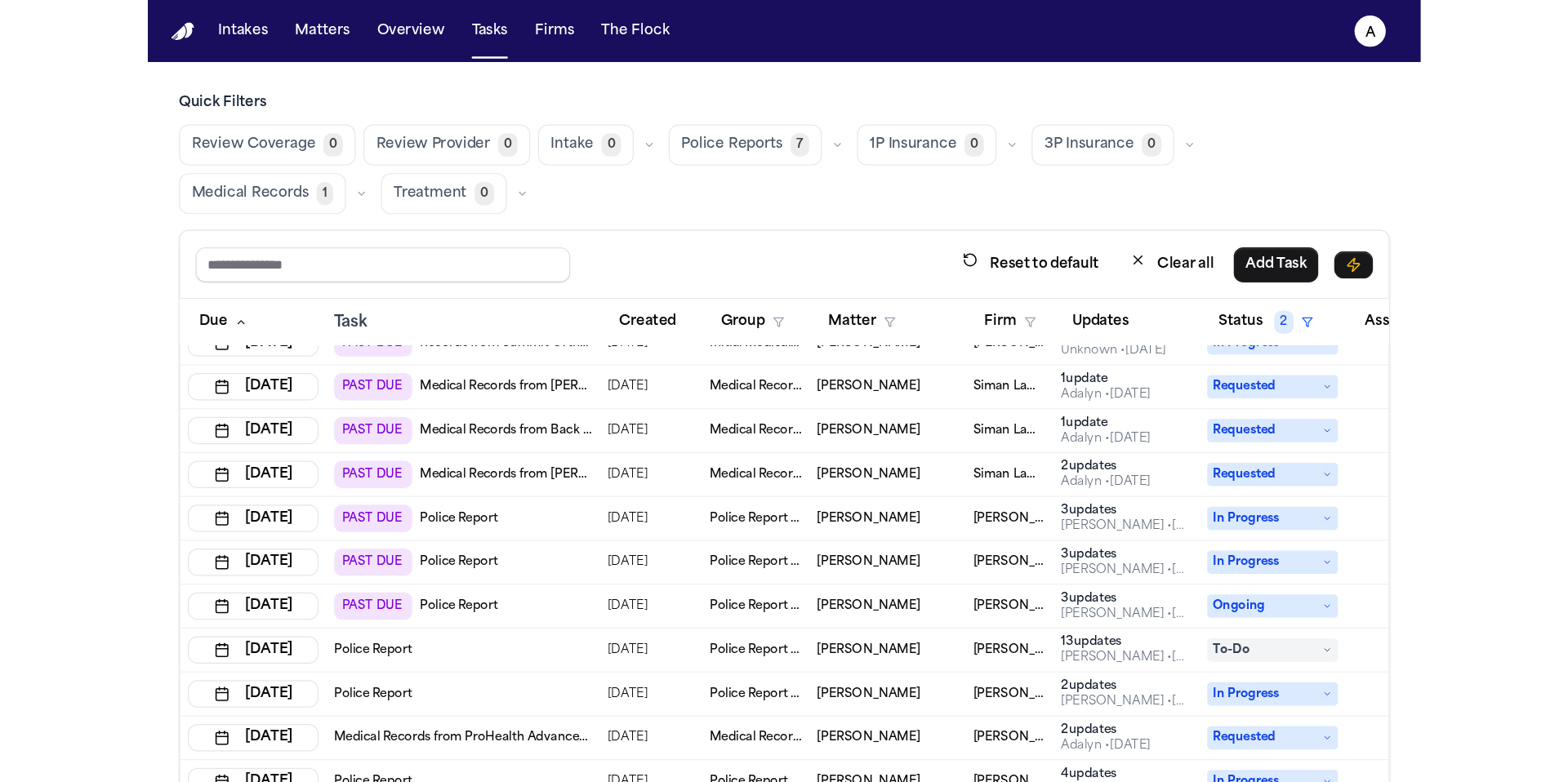 scroll, scrollTop: 0, scrollLeft: 0, axis: both 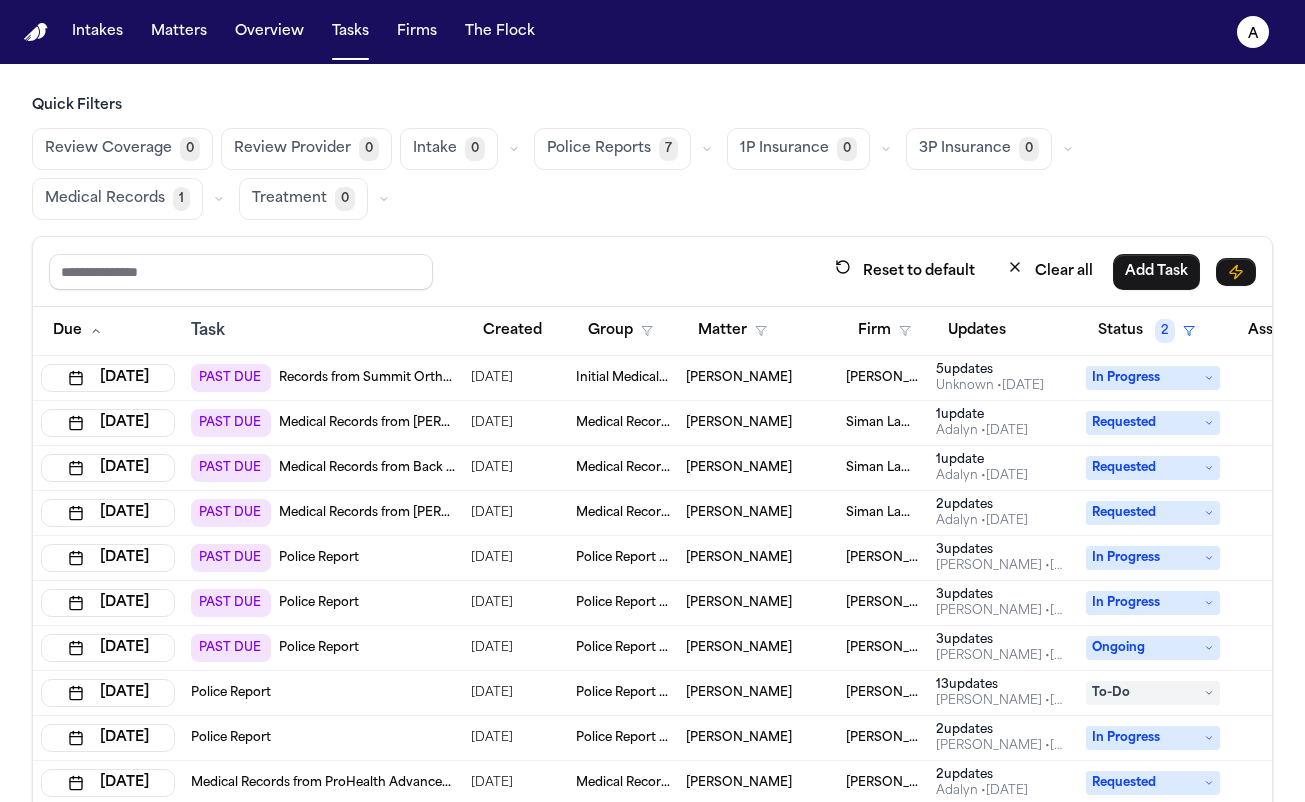 click on "Review Coverage 0 Review Provider 0 Intake 0 Police Reports 7 1P Insurance 0 3P Insurance 0 Medical Records 1 Treatment 0" at bounding box center [652, 174] 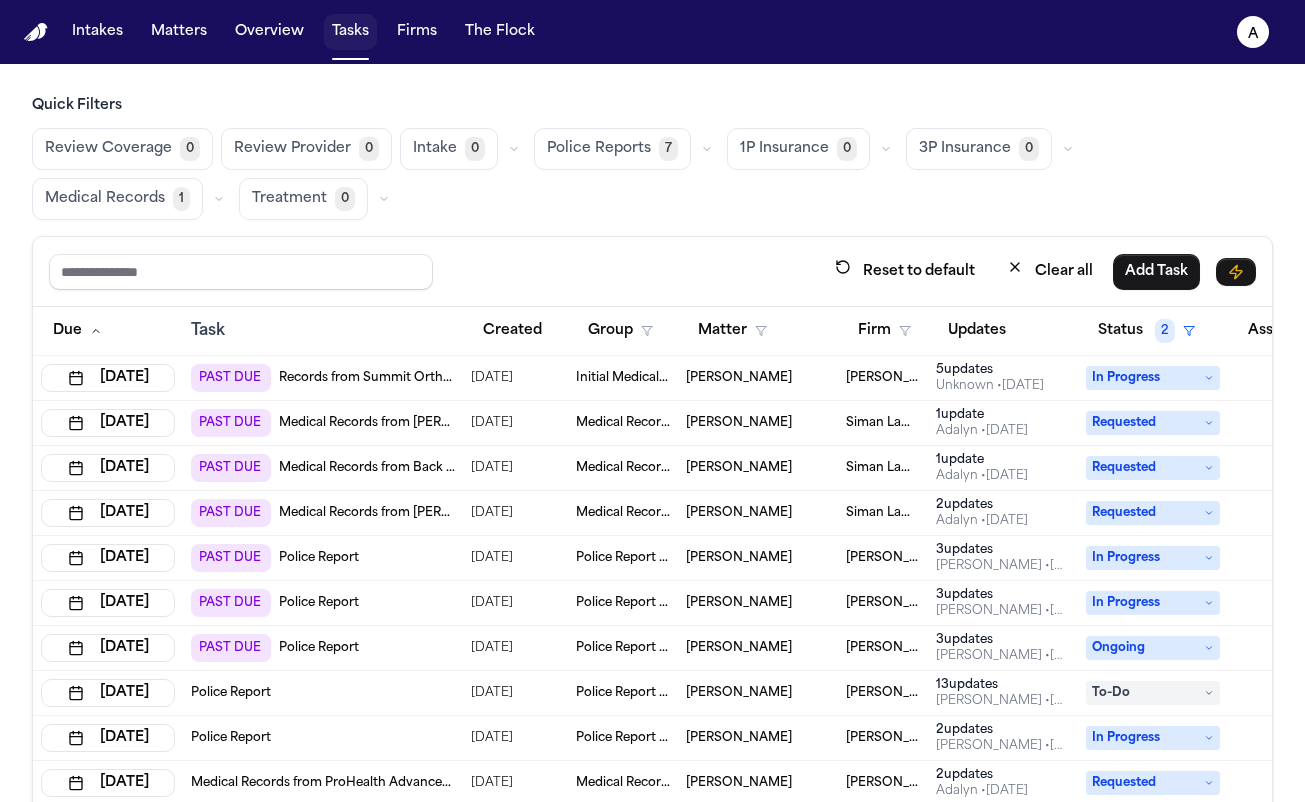 click on "Tasks" at bounding box center (350, 32) 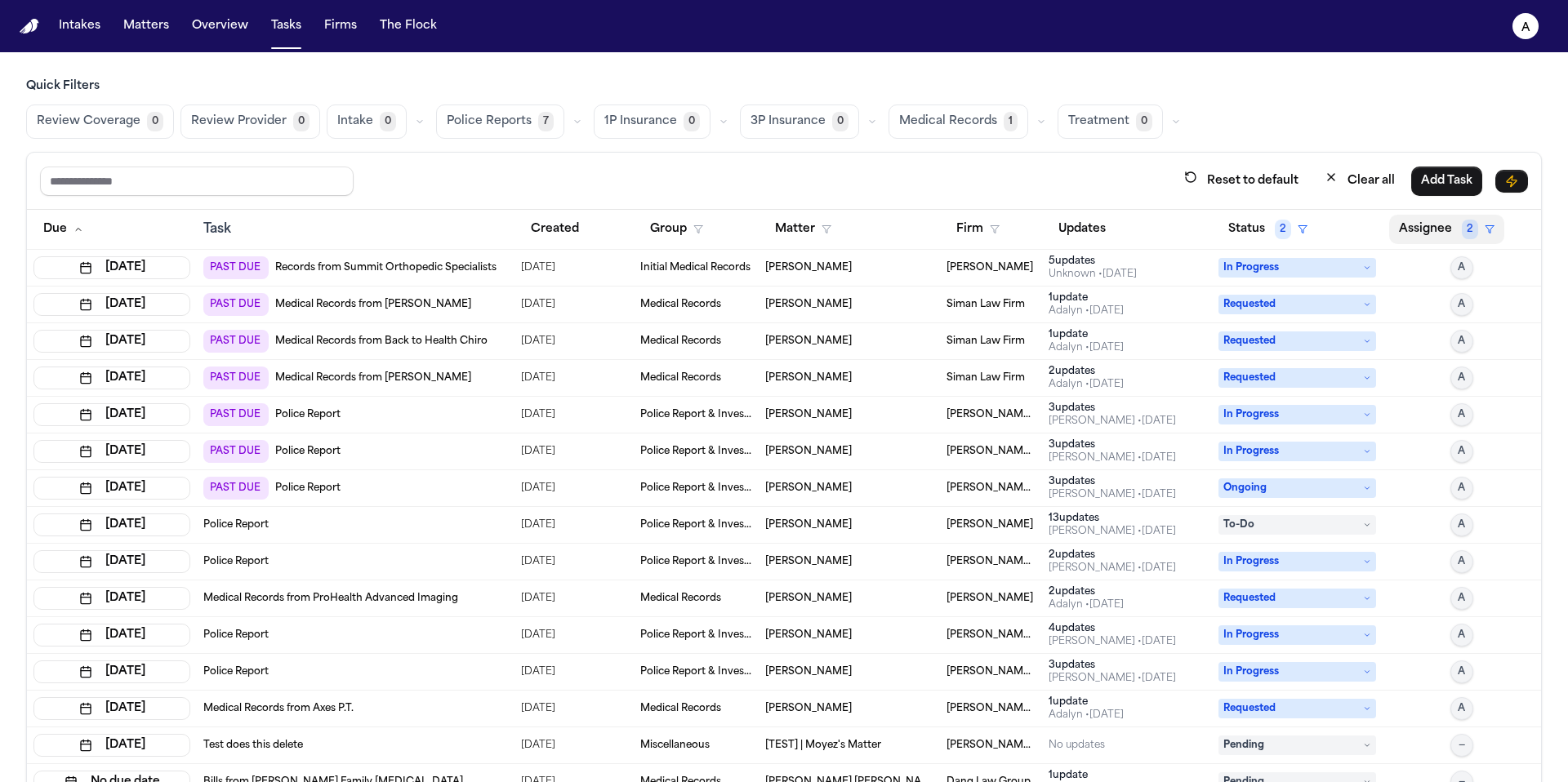 click on "2" at bounding box center (1470, 229) 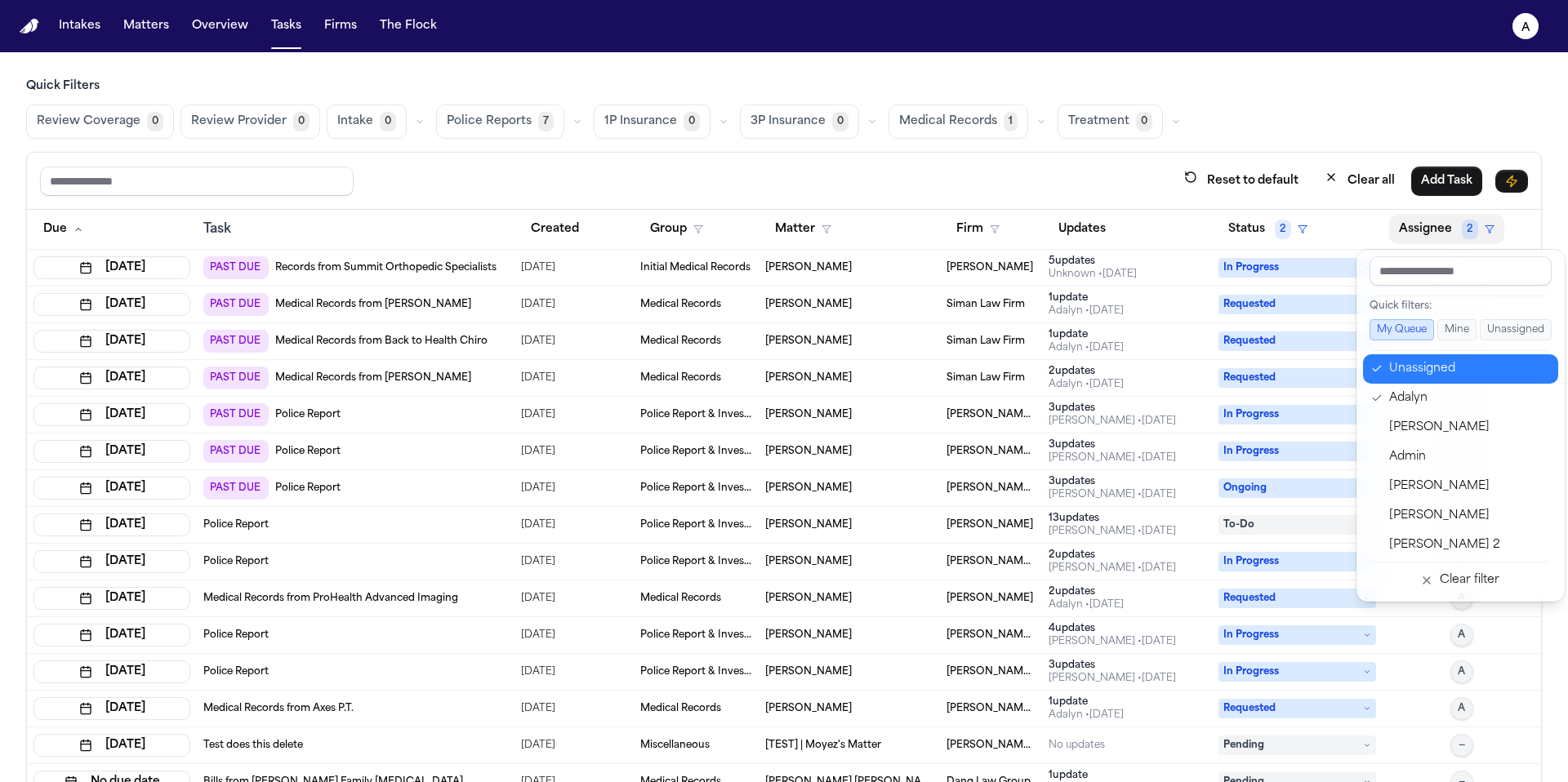 click on "Unassigned" at bounding box center (1468, 369) 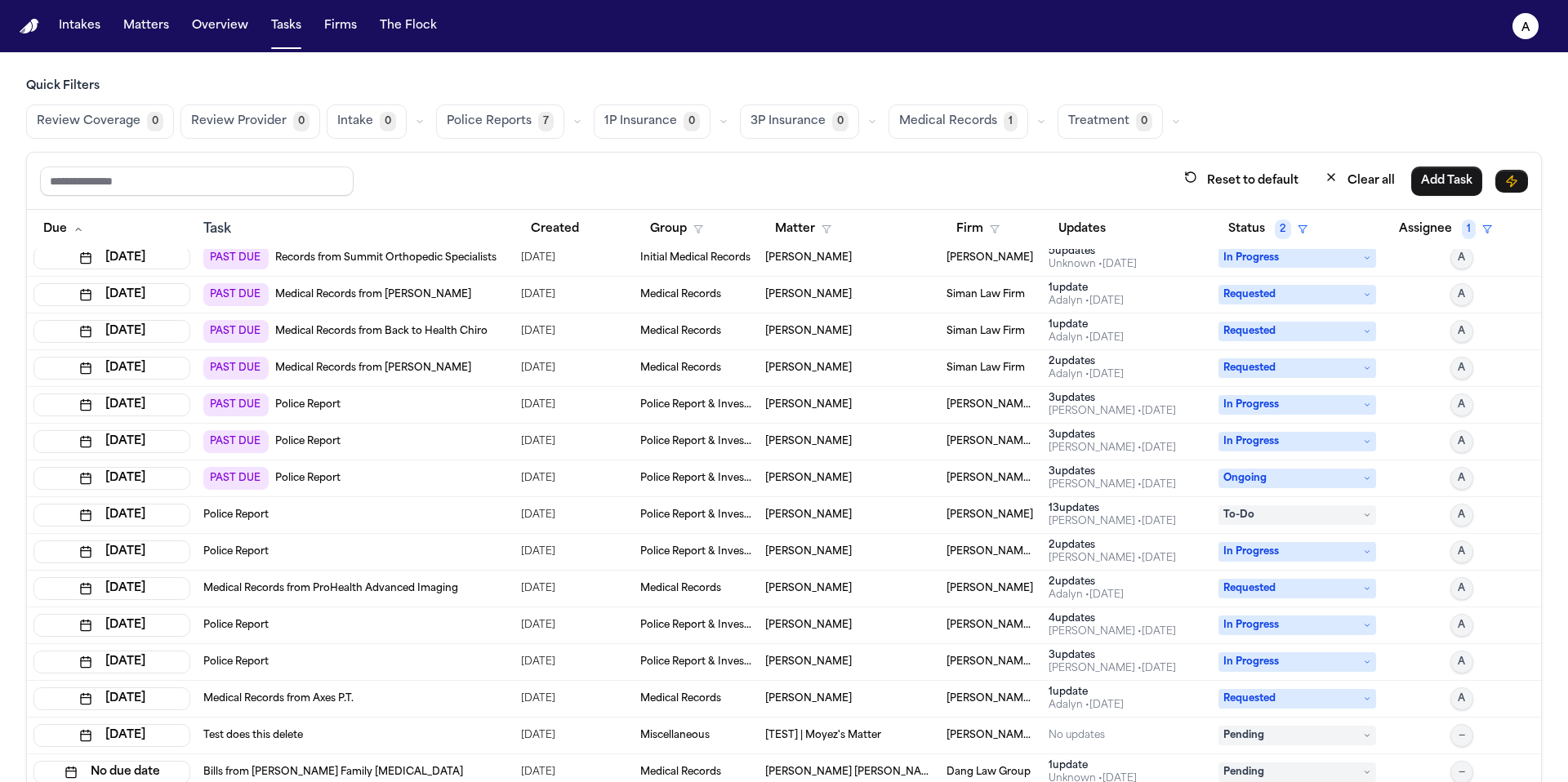 scroll, scrollTop: 0, scrollLeft: 0, axis: both 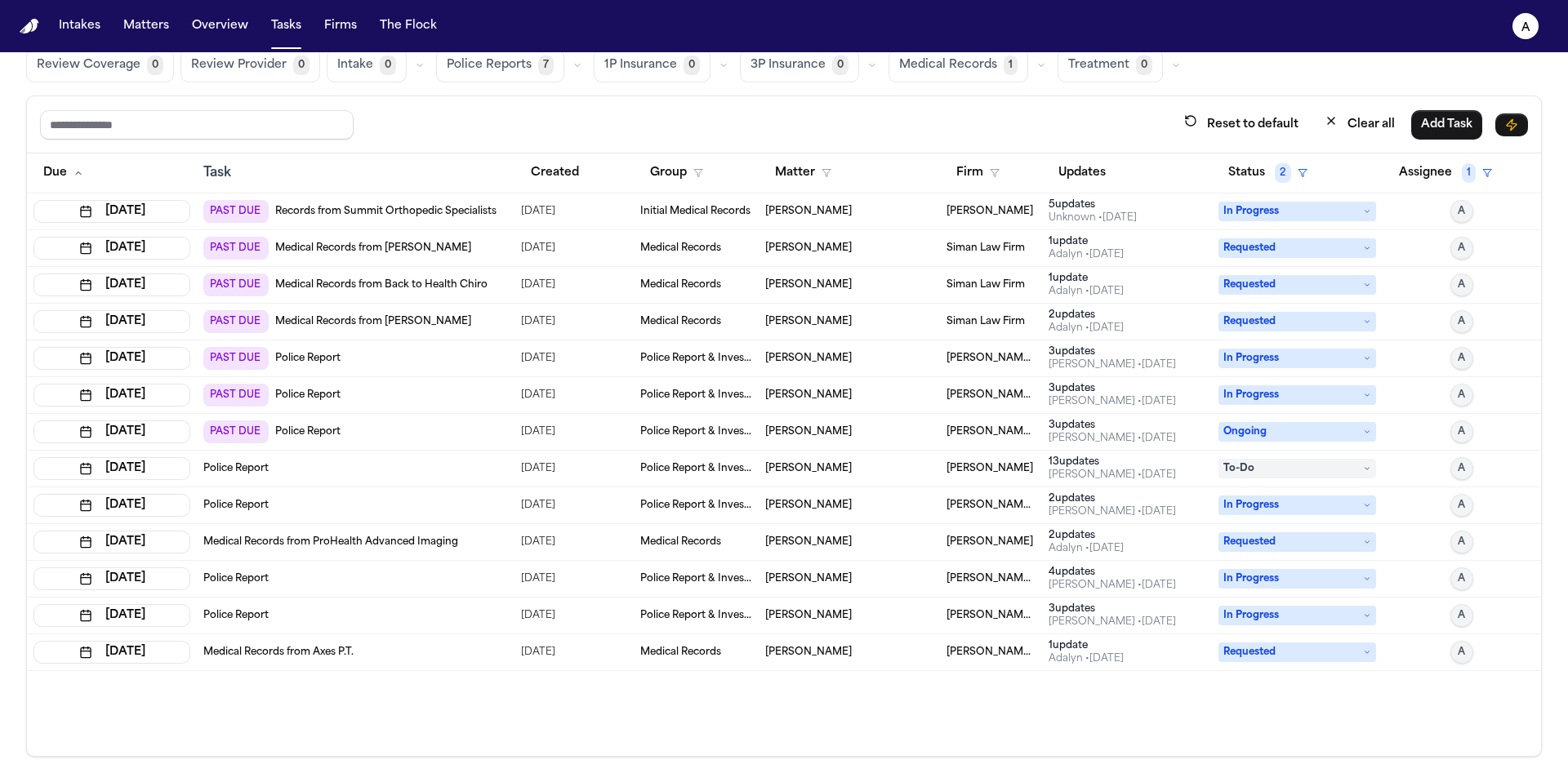 click on "[PERSON_NAME]   •  [DATE]" at bounding box center (1127, 475) 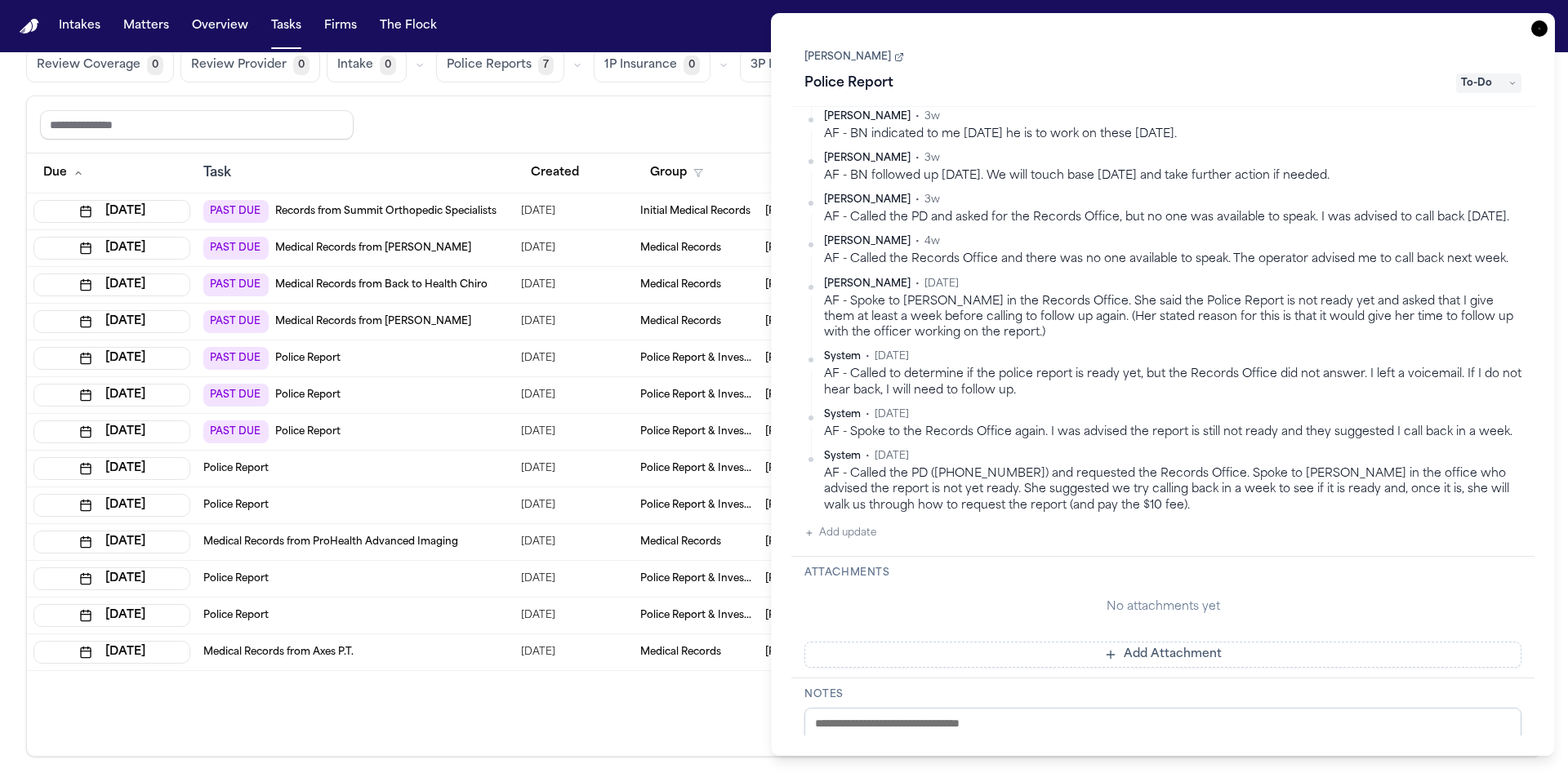 scroll, scrollTop: 575, scrollLeft: 0, axis: vertical 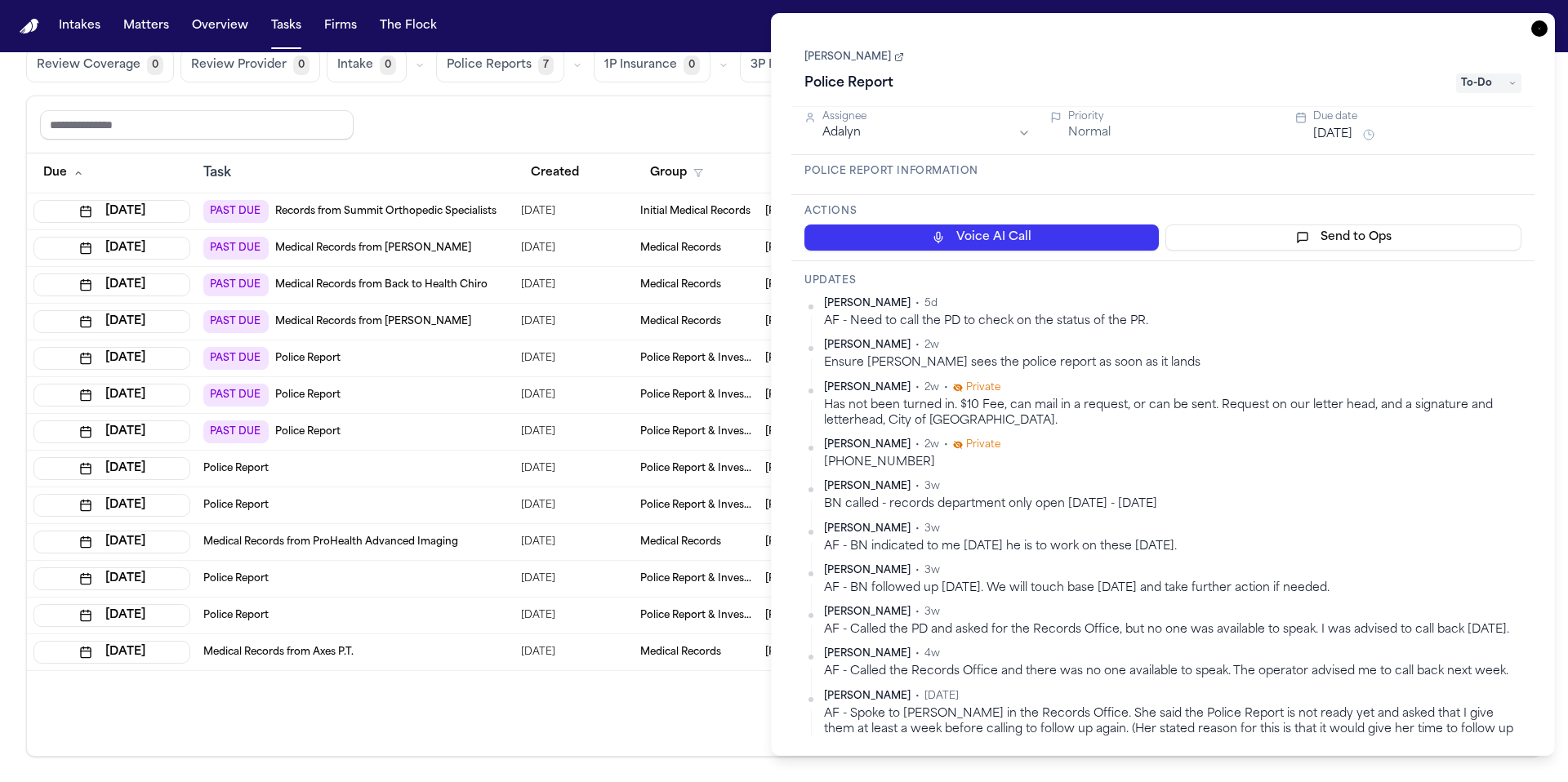 click on "Police Report" at bounding box center [849, 83] 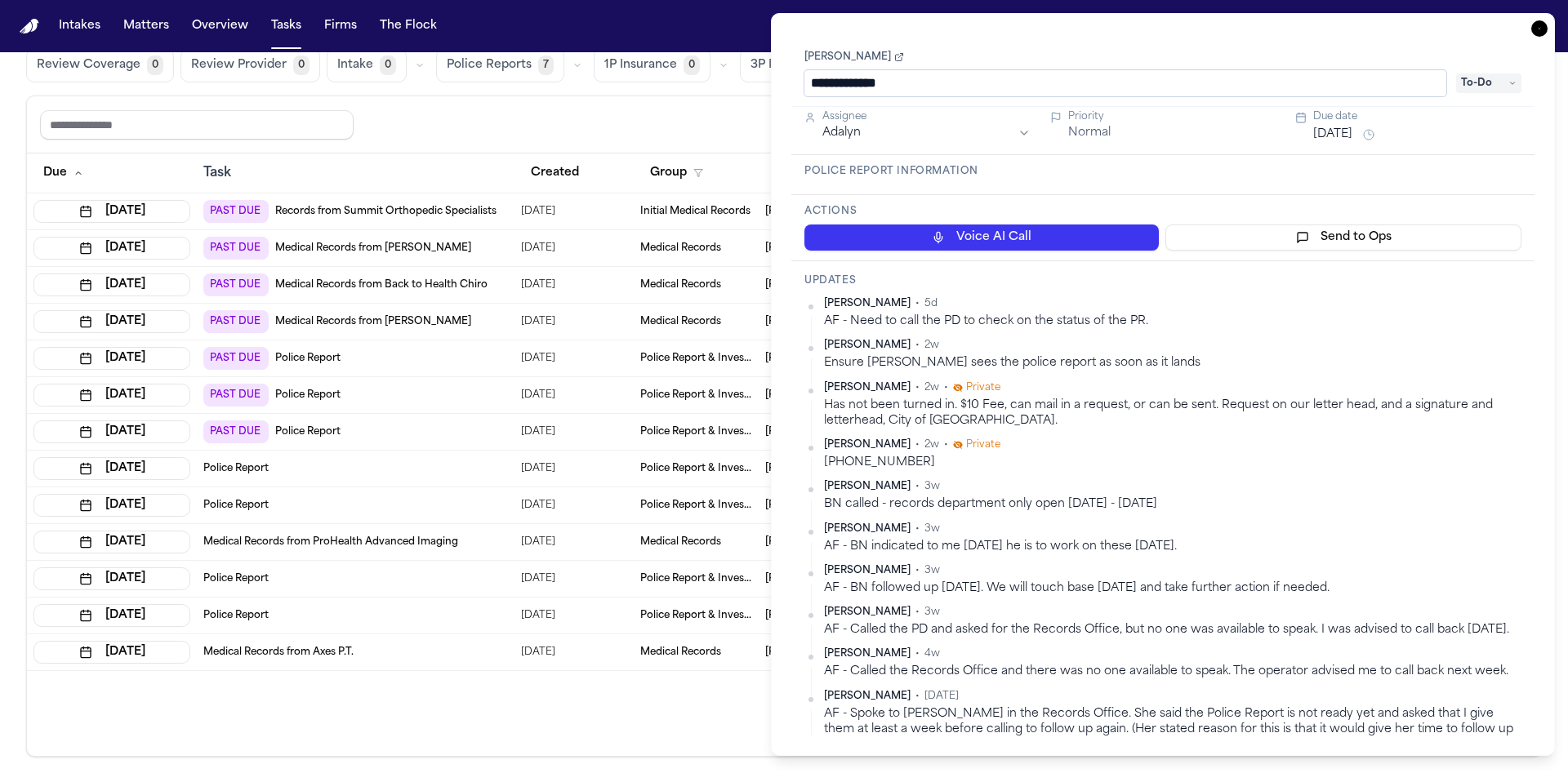 click on "[PERSON_NAME]" at bounding box center (854, 57) 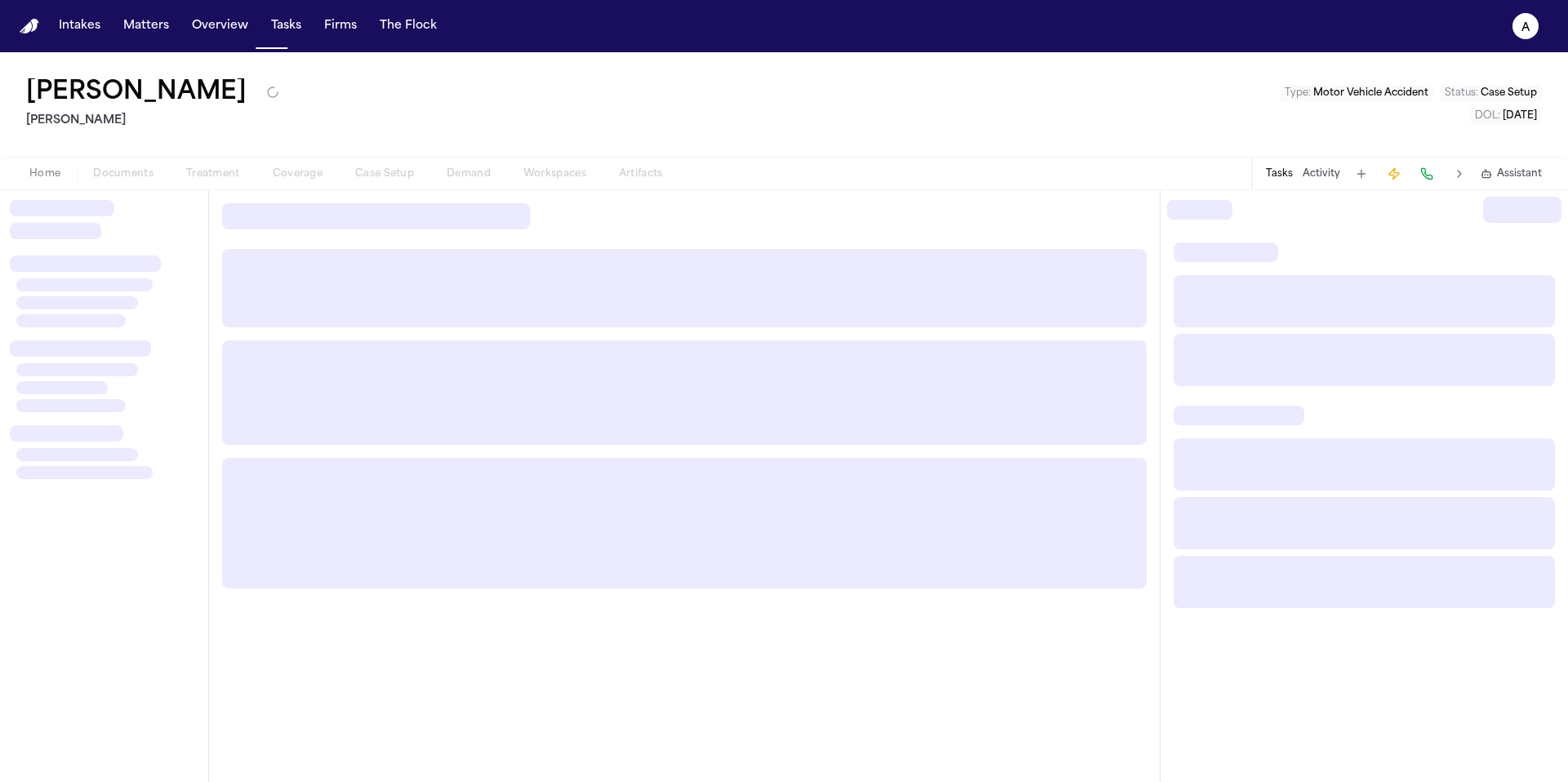 scroll, scrollTop: 0, scrollLeft: 0, axis: both 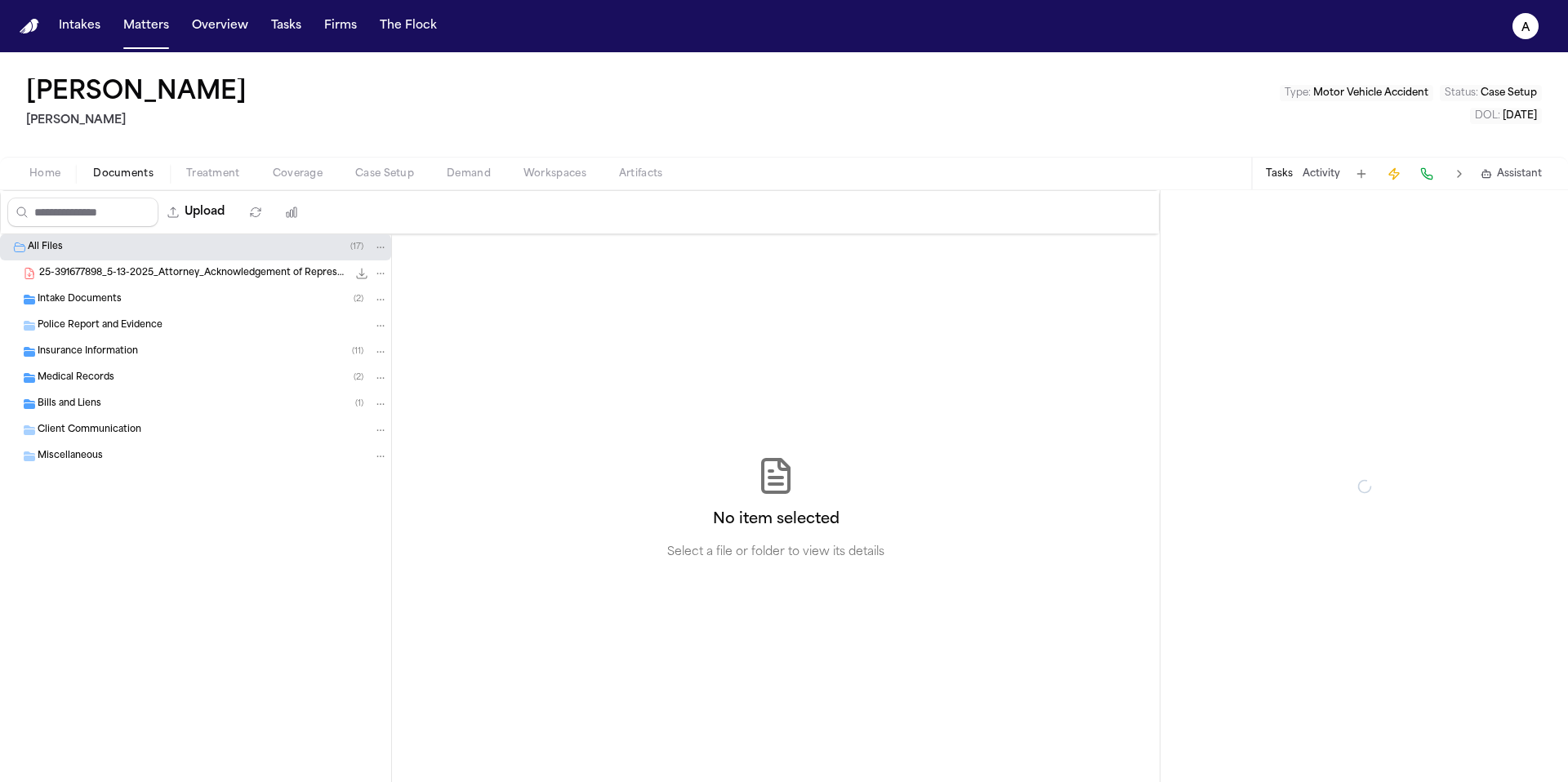 click on "Documents" at bounding box center [123, 174] 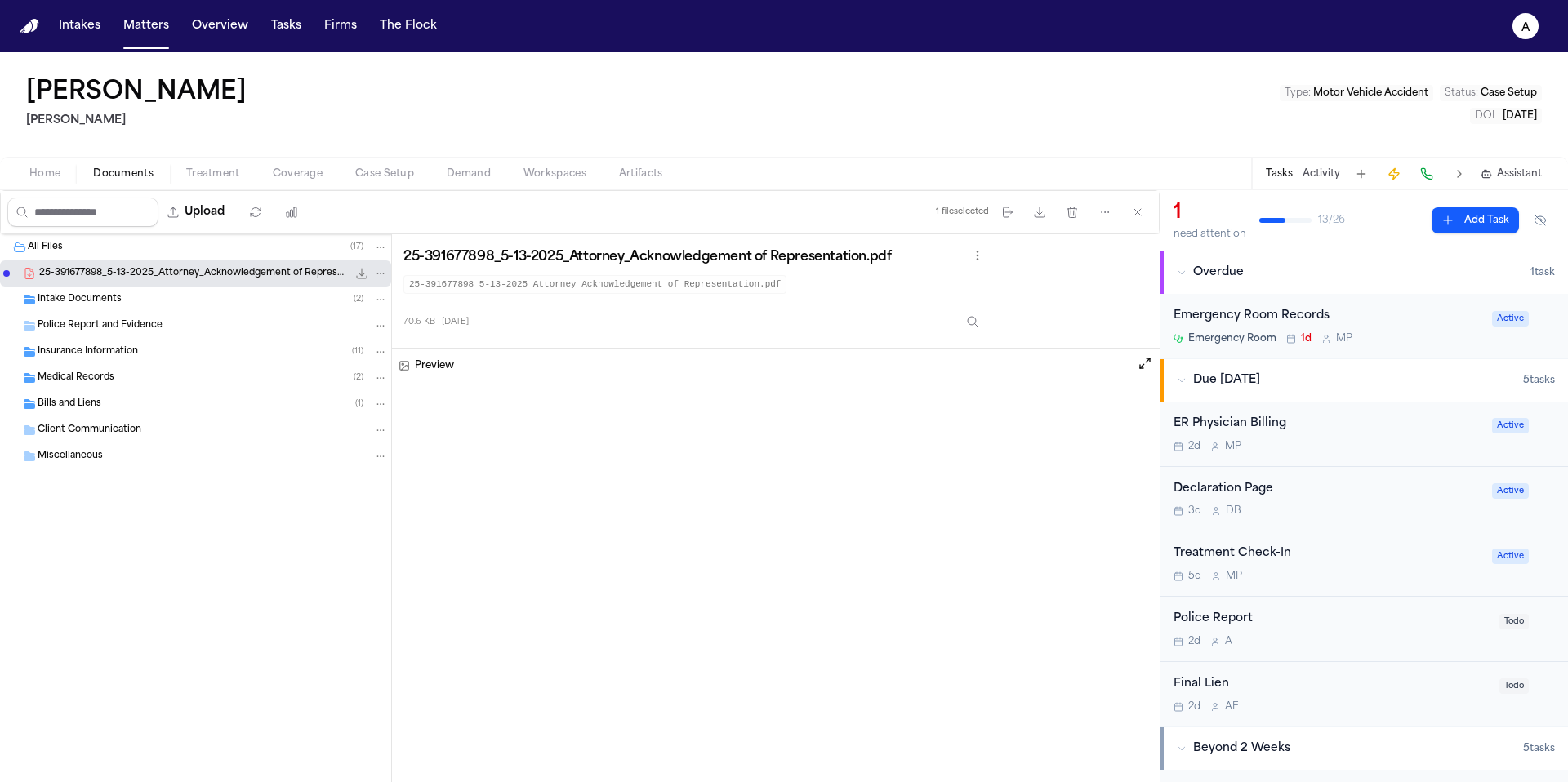 scroll, scrollTop: 3, scrollLeft: 0, axis: vertical 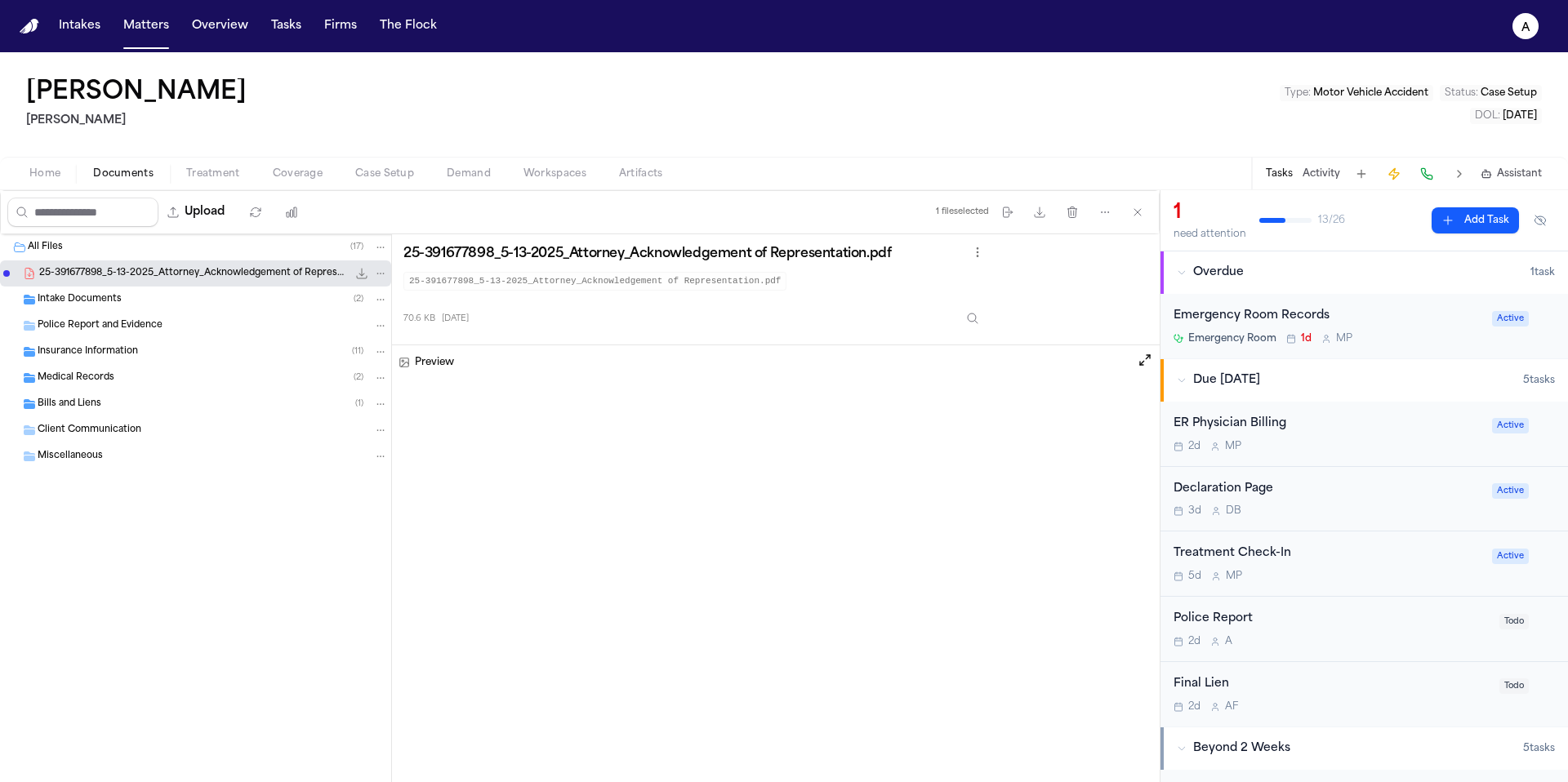 click 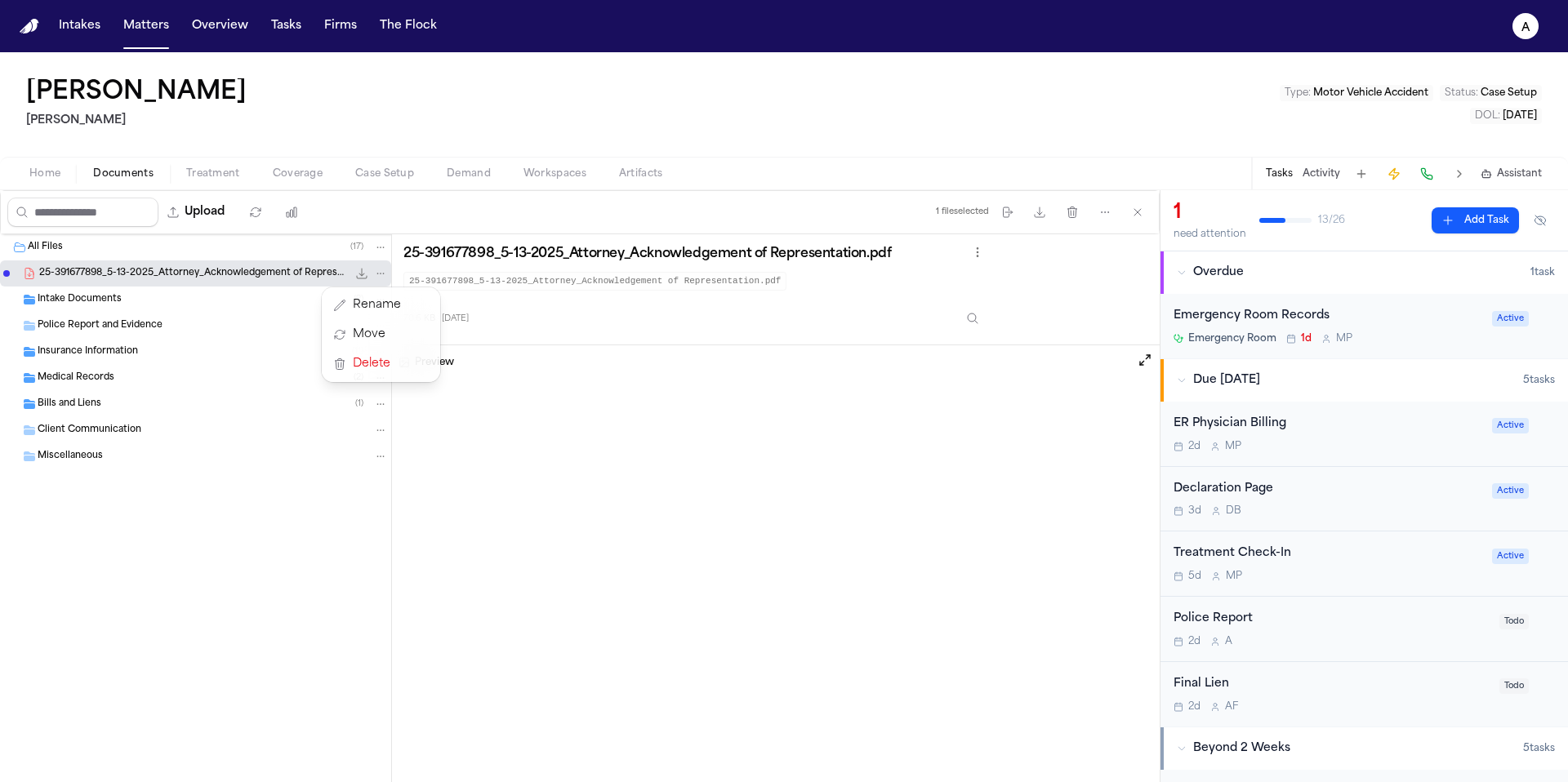 click 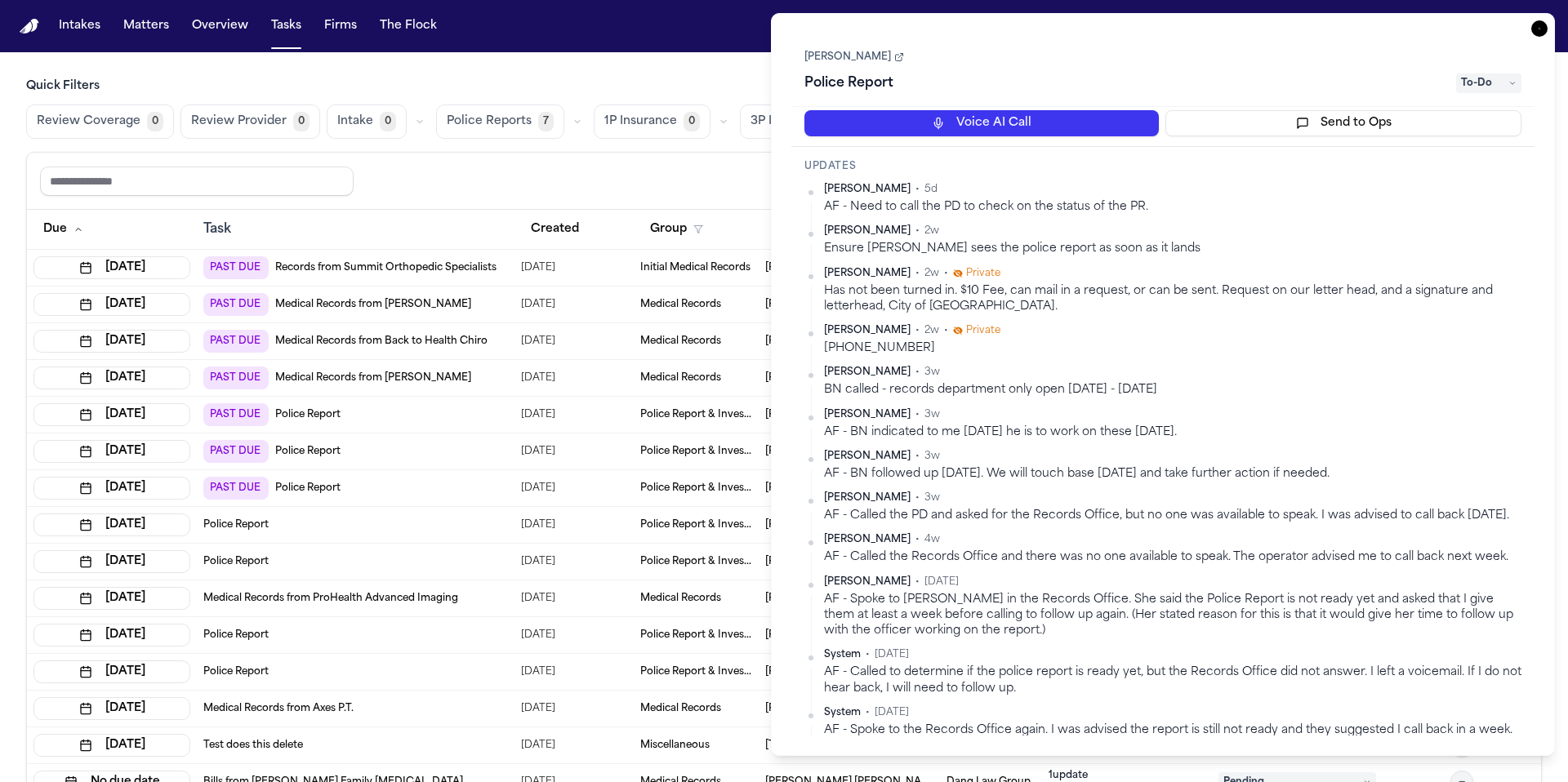 scroll, scrollTop: 535, scrollLeft: 0, axis: vertical 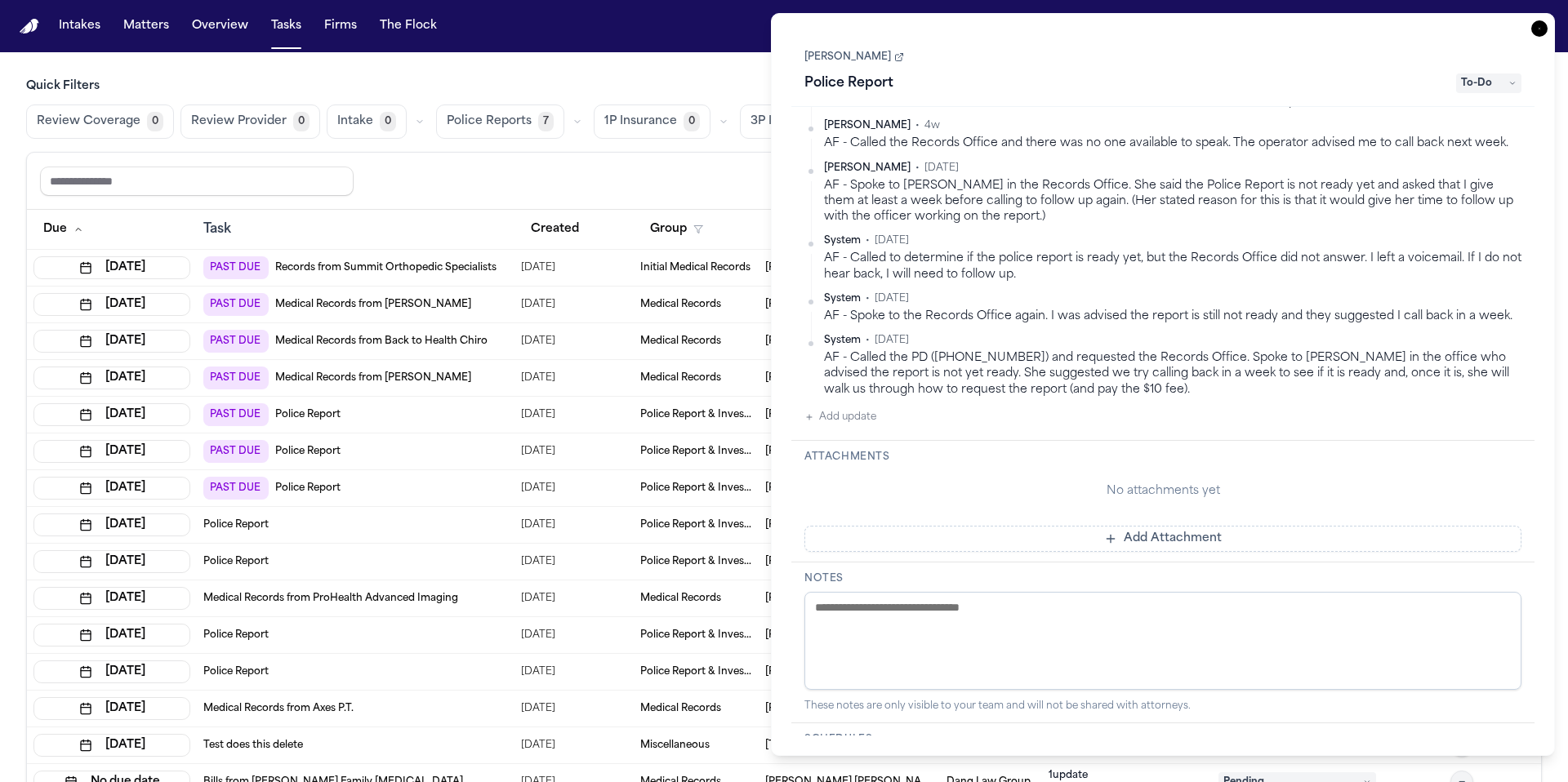click on "Add update" at bounding box center (840, 417) 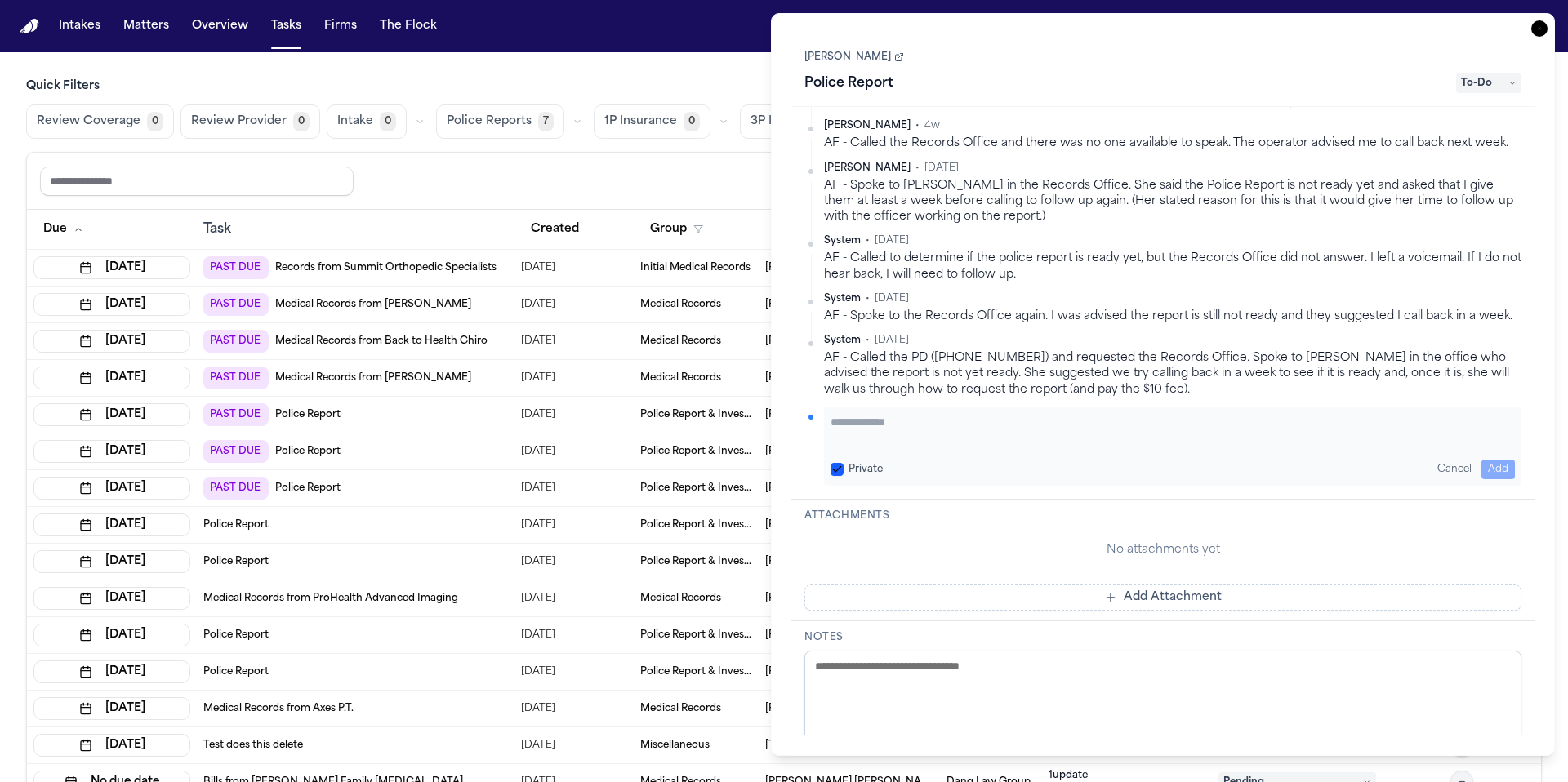 click at bounding box center [1173, 430] 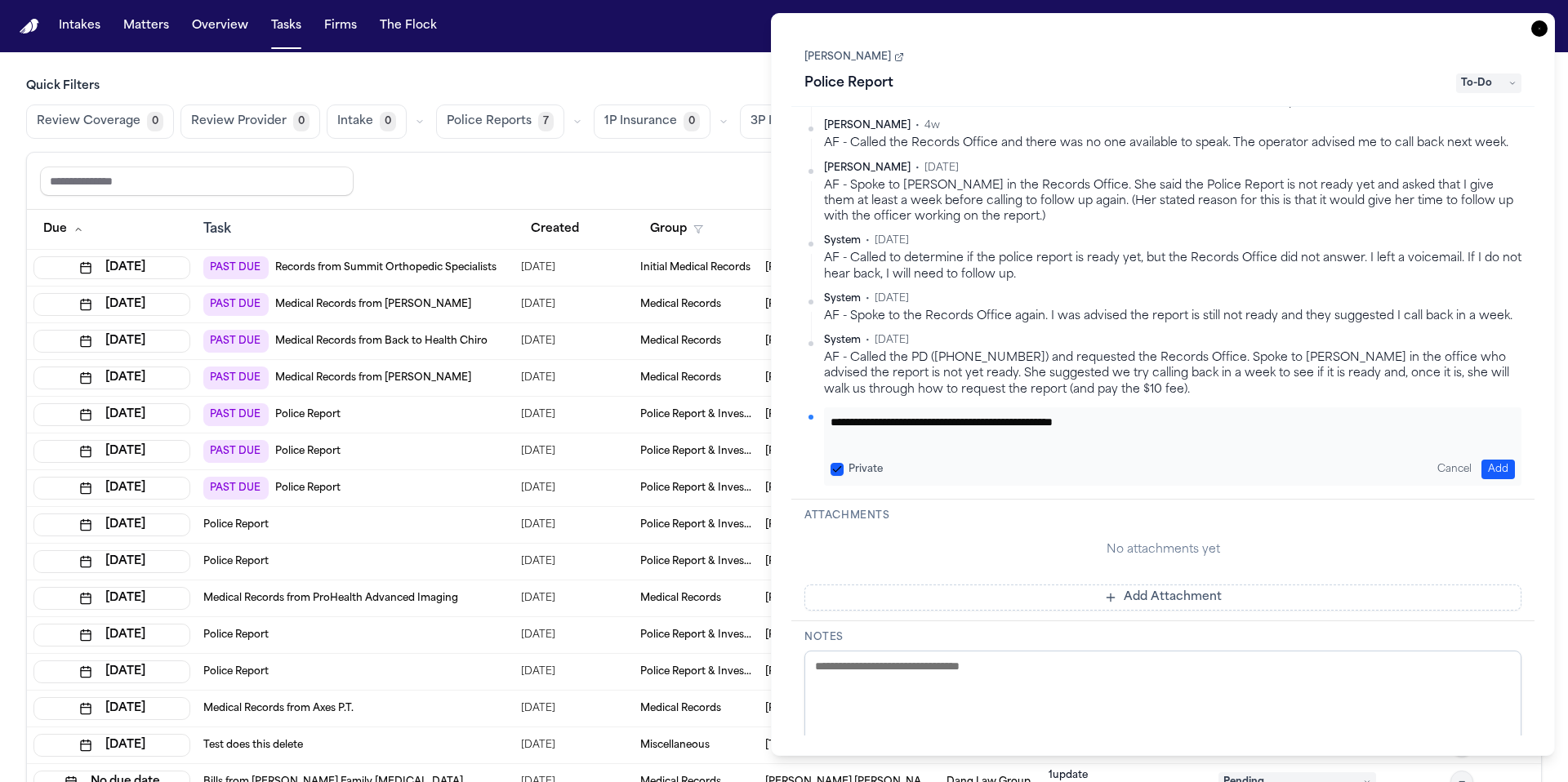 click on "**********" at bounding box center [1166, 430] 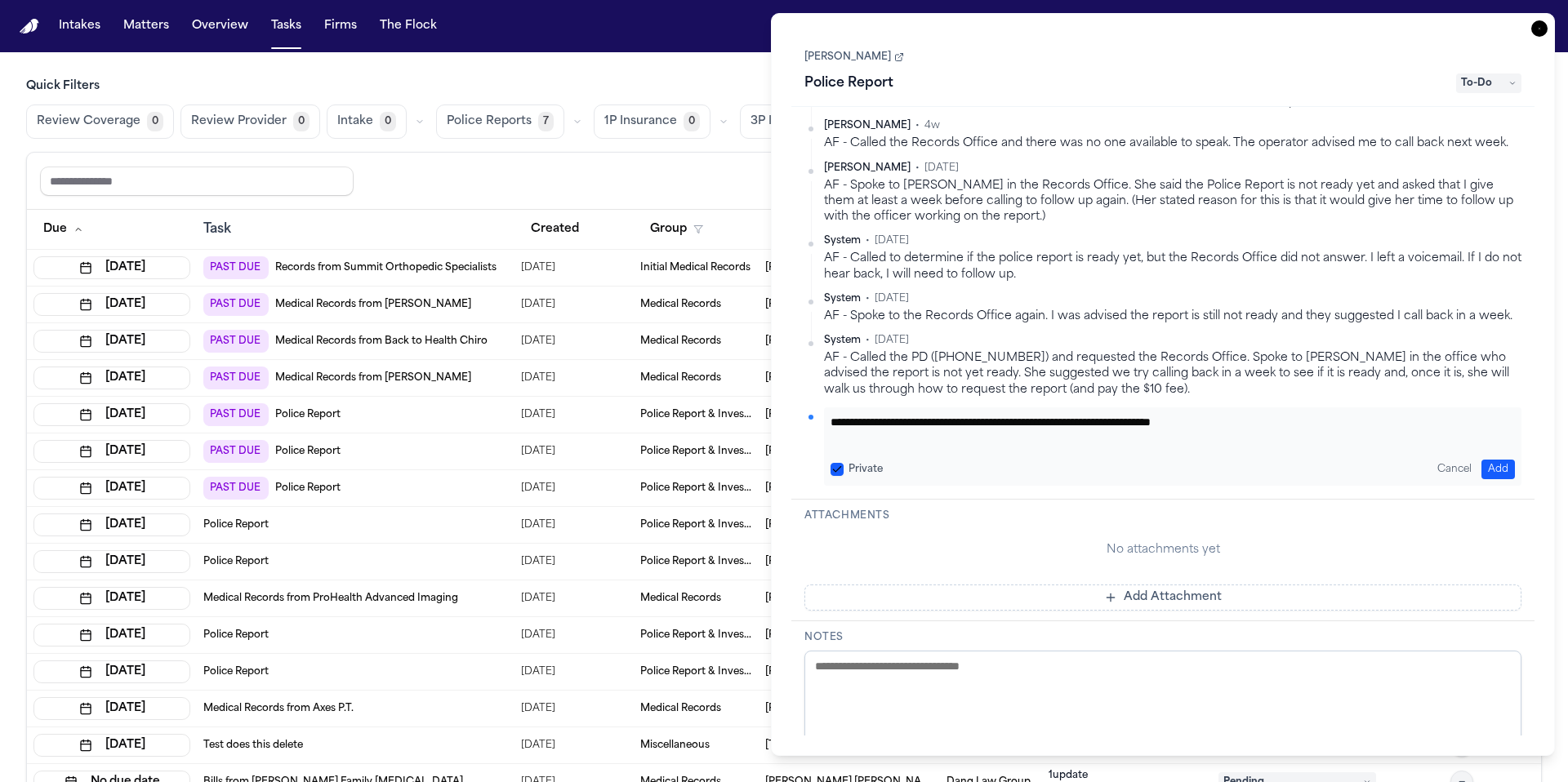 type on "**********" 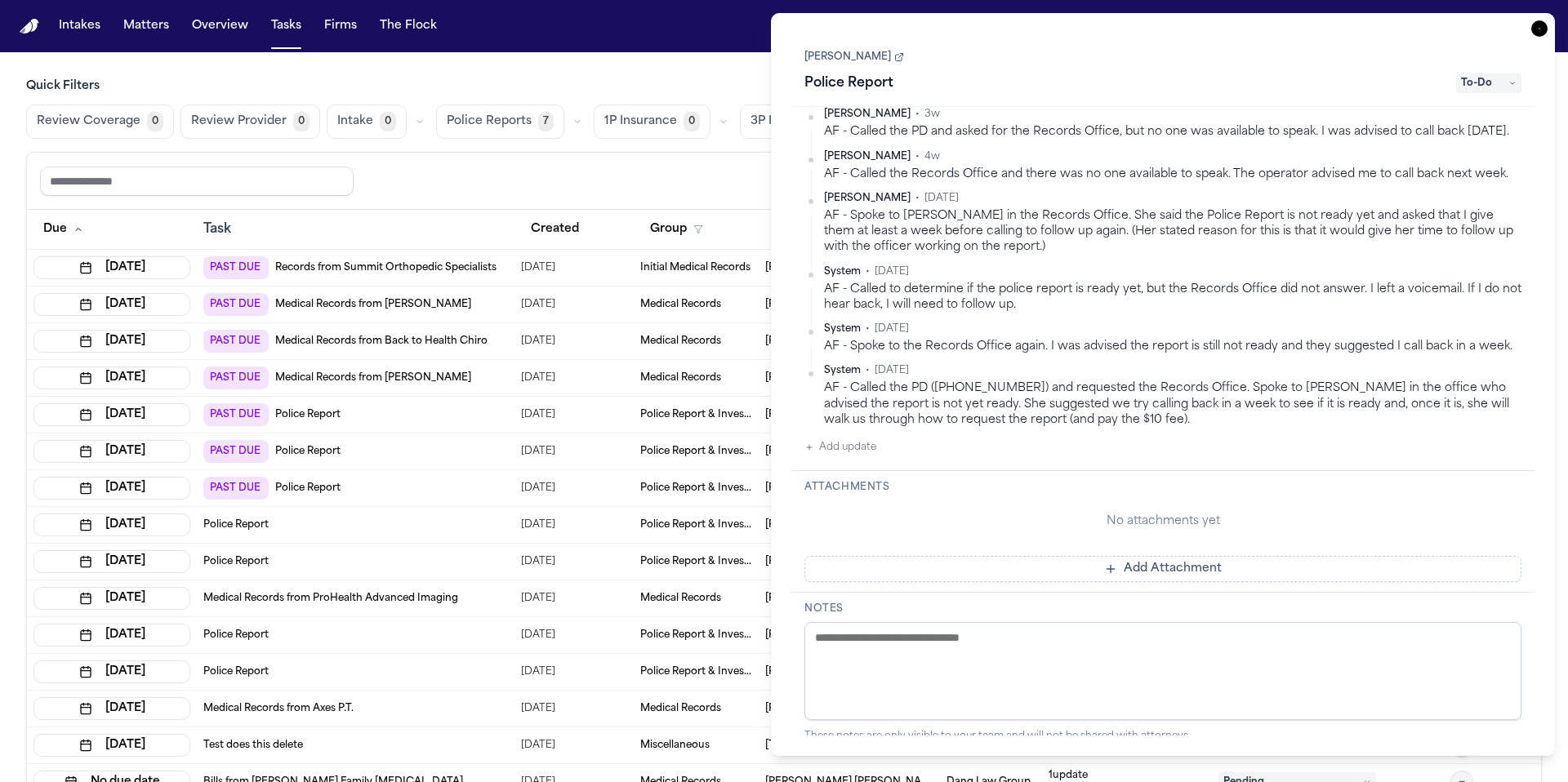 scroll, scrollTop: 543, scrollLeft: 0, axis: vertical 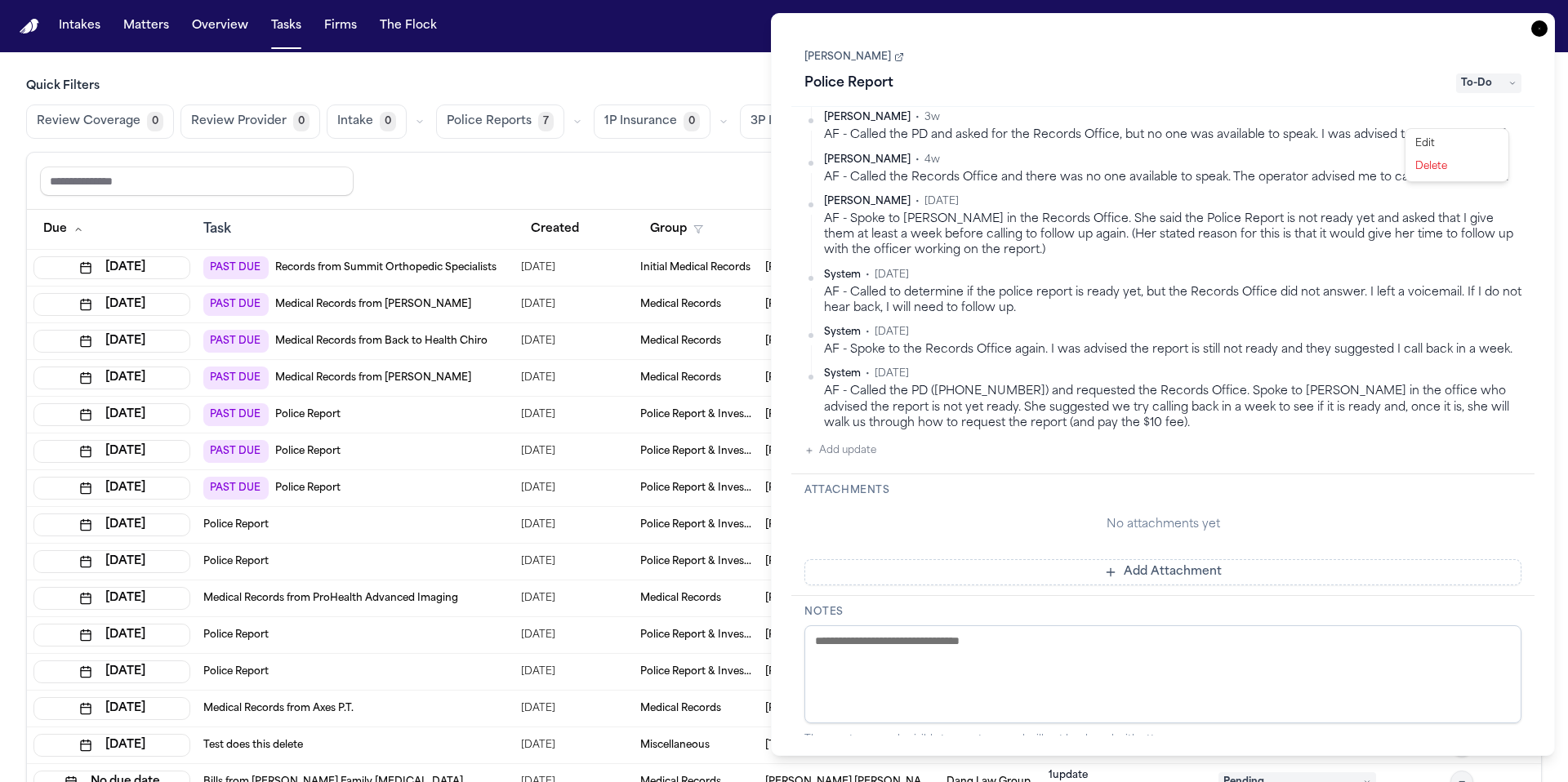 click on "Intakes Matters Overview Tasks Firms The Flock A Quick Filters Review Coverage 0 Review Provider 0 Intake 0 Police Reports 7 1P Insurance 0 3P Insurance 0 Medical Records 1 Treatment 0 Reset to default Clear all Add Task Due Task Created Group Matter Firm Updates Status 2 Assignee 2 [DATE] PAST DUE Records from Summit Orthopedic
Specialists [DATE] Initial Medical Records [PERSON_NAME] [PERSON_NAME] 5  update s Unknown   •  [DATE] In Progress A [DATE] PAST DUE Medical Records from [PERSON_NAME]  [DATE] Medical Records [PERSON_NAME] [PERSON_NAME] Law Firm 1  update Adalyn   •  [DATE] Requested A [DATE] PAST DUE Medical Records from Back to Health Chiro [DATE] Medical Records [PERSON_NAME] [PERSON_NAME] Law Firm 1  update Adalyn   •  [DATE] Requested A [DATE] PAST DUE Medical Records from [PERSON_NAME] [DATE] Medical Records [PERSON_NAME] [PERSON_NAME] Law Firm 2  update s Adalyn   •  [DATE] Requested A [DATE] PAST DUE Police Report [DATE] [PERSON_NAME] 3  update" at bounding box center [784, 391] 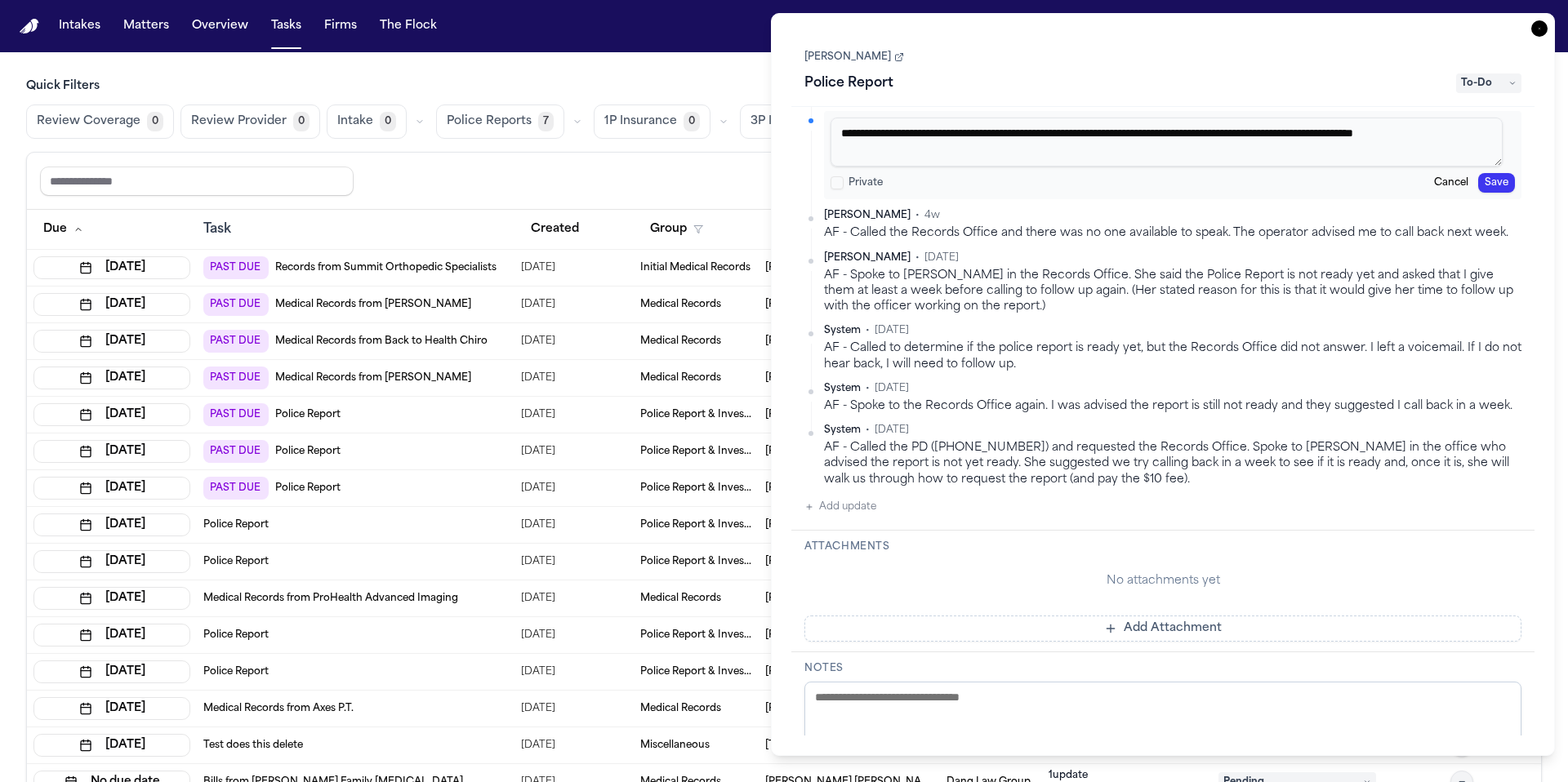drag, startPoint x: 941, startPoint y: 136, endPoint x: 990, endPoint y: 132, distance: 49.162994 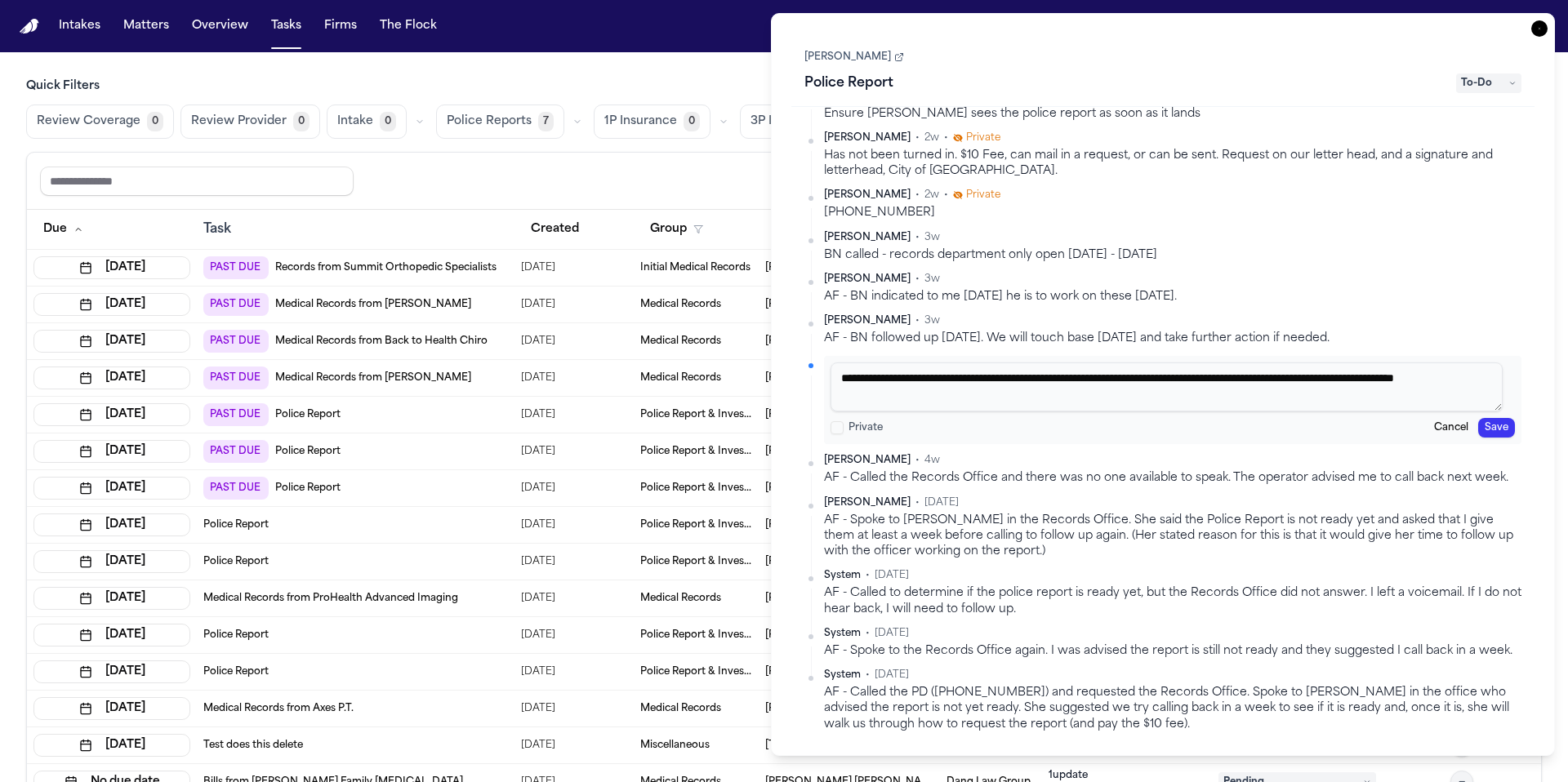 scroll, scrollTop: 0, scrollLeft: 0, axis: both 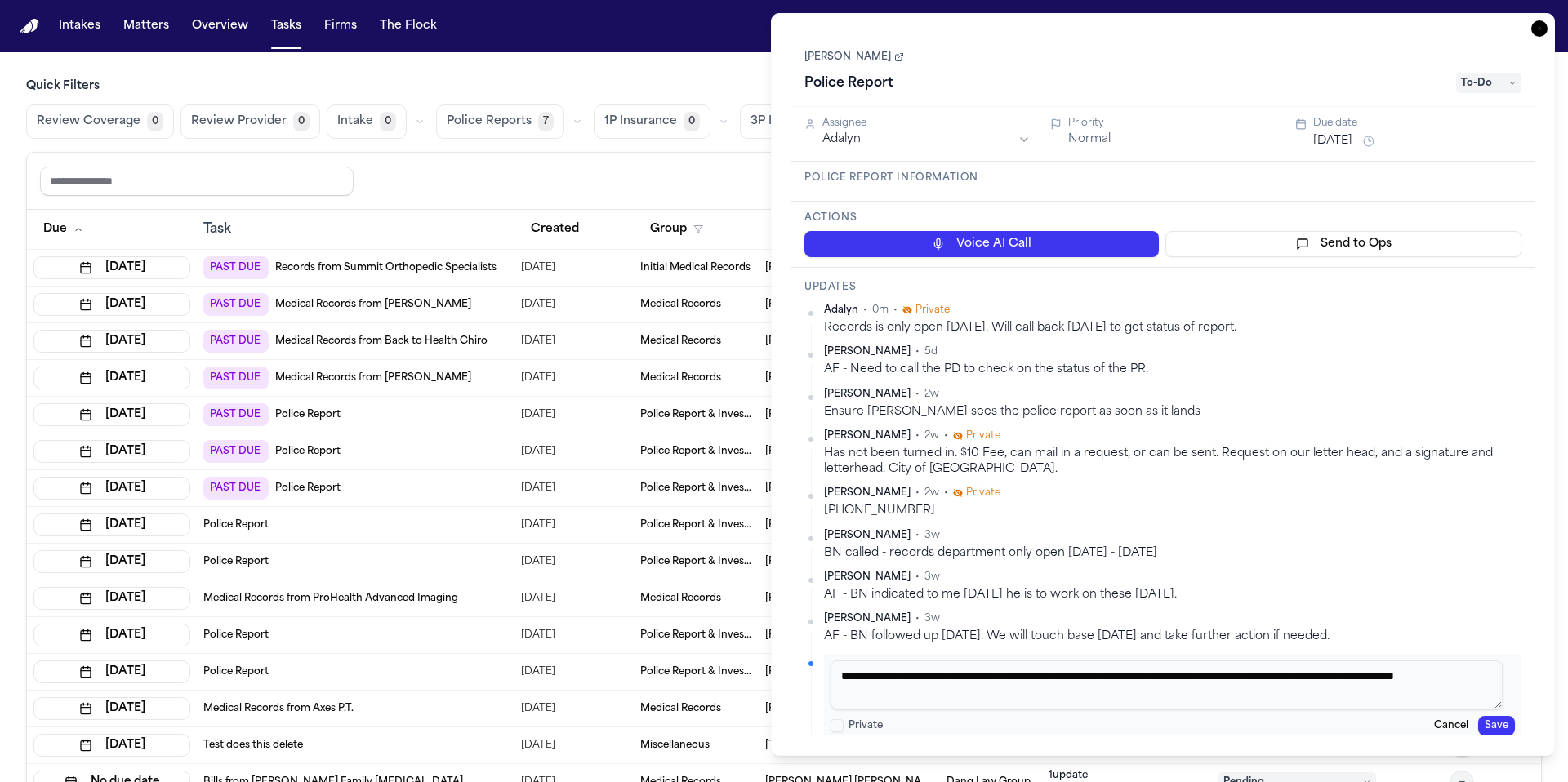 drag, startPoint x: 1101, startPoint y: 135, endPoint x: 903, endPoint y: 677, distance: 577.03379 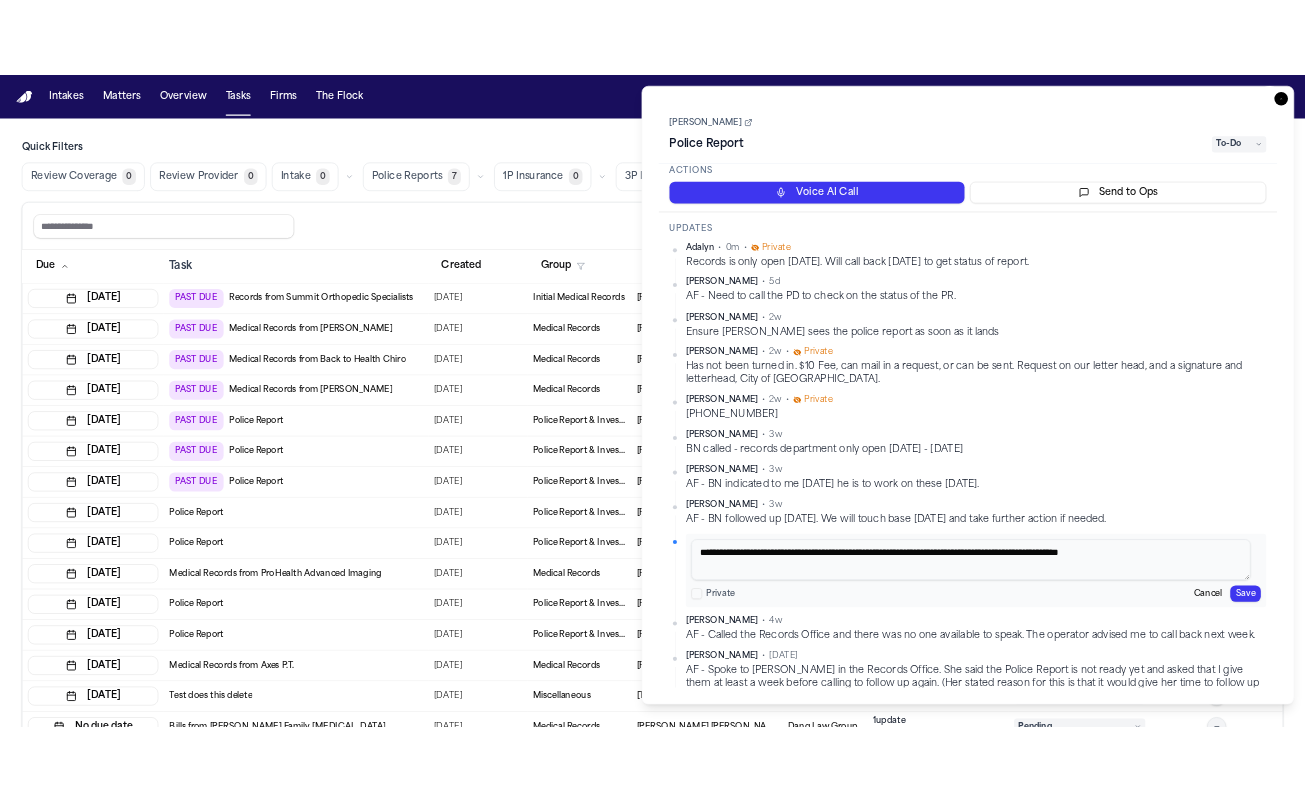 scroll, scrollTop: 159, scrollLeft: 0, axis: vertical 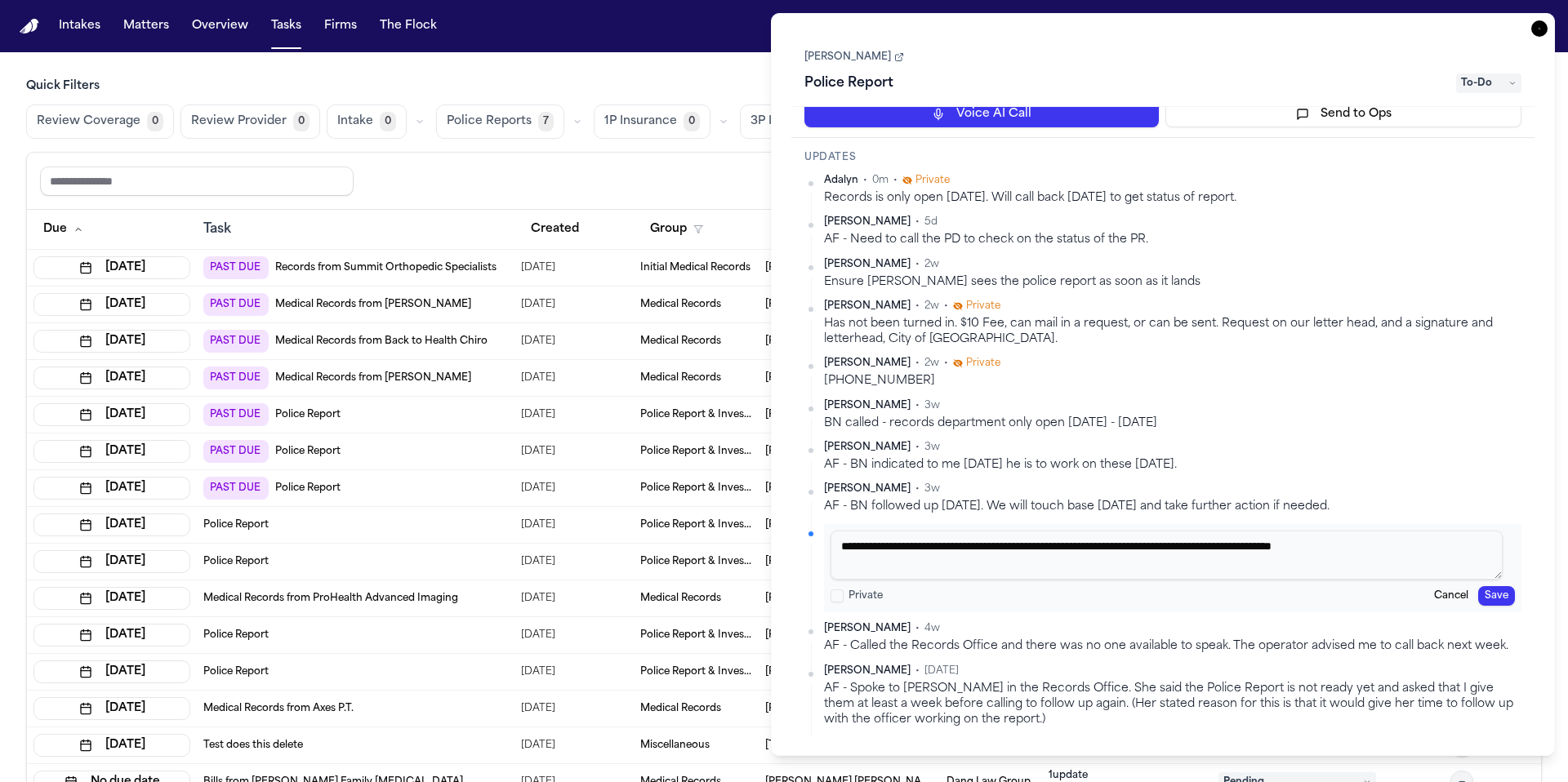 type on "**********" 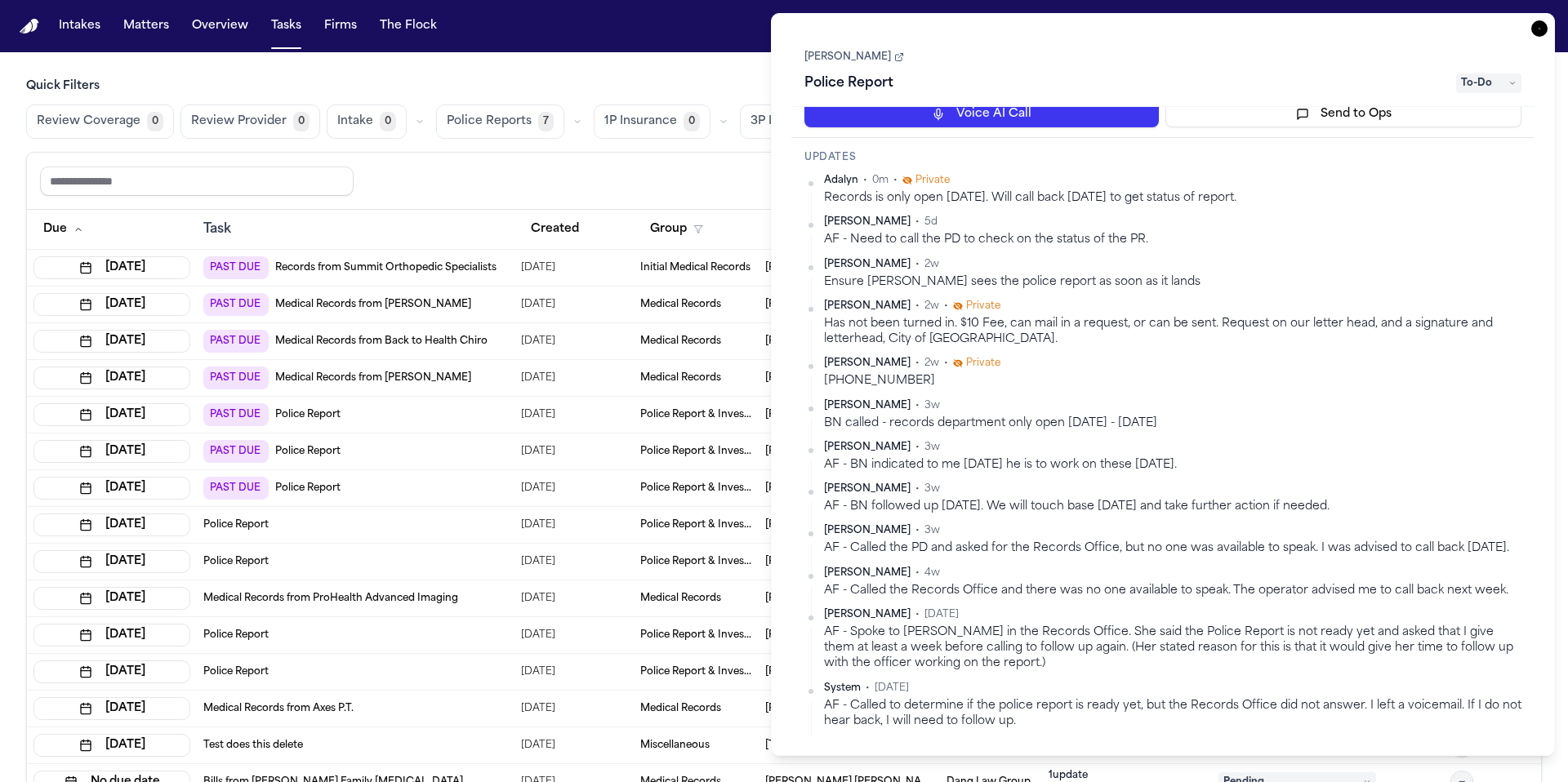 click on "Records is only open [DATE]. Will call back [DATE] to get status of report." at bounding box center (1173, 198) 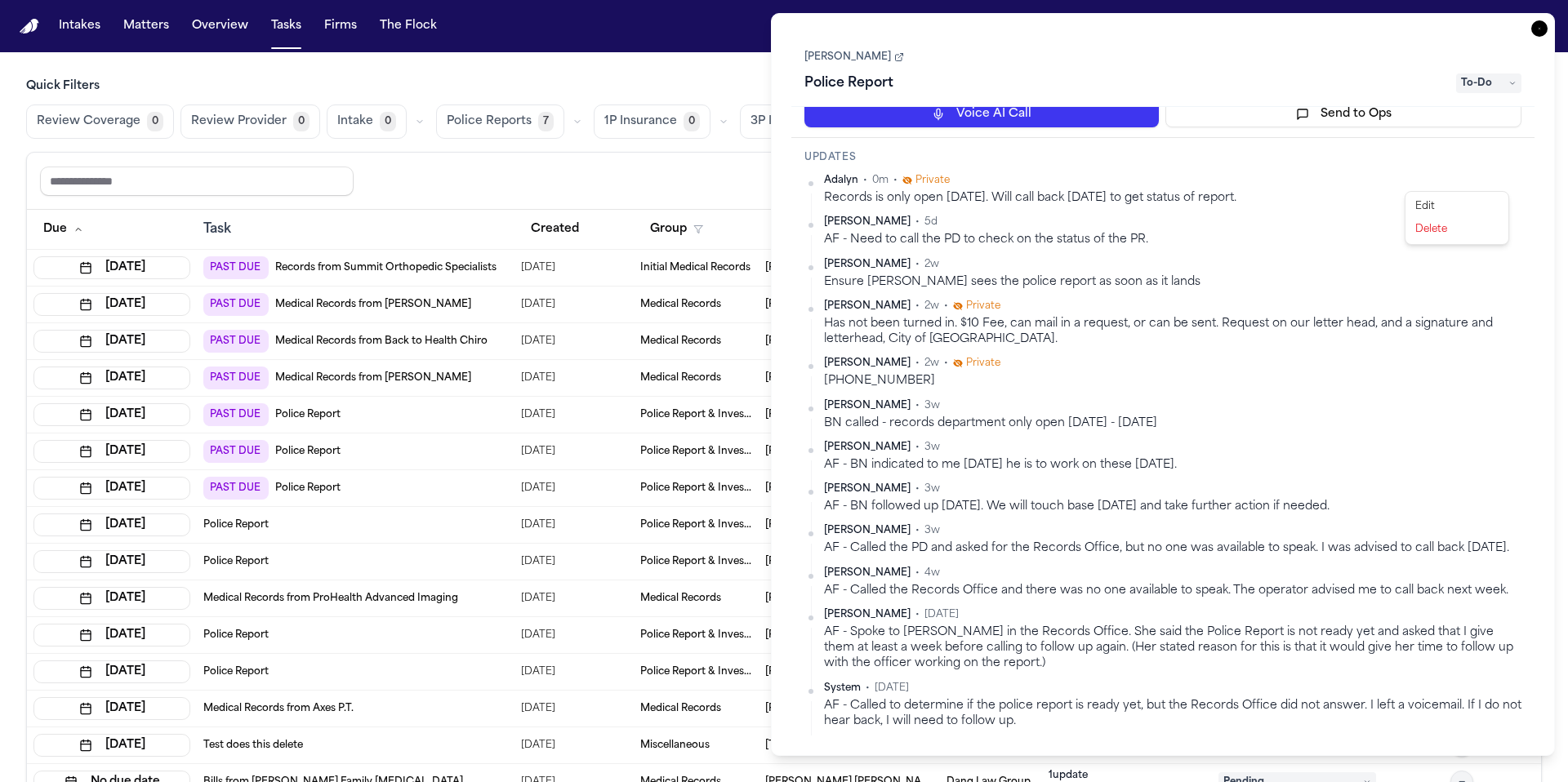click on "Intakes Matters Overview Tasks Firms The Flock A Quick Filters Review Coverage 0 Review Provider 0 Intake 0 Police Reports 7 1P Insurance 0 3P Insurance 0 Medical Records 1 Treatment 0 Reset to default Clear all Add Task Due Task Created Group Matter Firm Updates Status 2 Assignee 2 [DATE] PAST DUE Records from Summit Orthopedic
Specialists [DATE] Initial Medical Records [PERSON_NAME] [PERSON_NAME] 5  update s Unknown   •  [DATE] In Progress A [DATE] PAST DUE Medical Records from [PERSON_NAME]  [DATE] Medical Records [PERSON_NAME] [PERSON_NAME] Law Firm 1  update Adalyn   •  [DATE] Requested A [DATE] PAST DUE Medical Records from Back to Health Chiro [DATE] Medical Records [PERSON_NAME] [PERSON_NAME] Law Firm 1  update Adalyn   •  [DATE] Requested A [DATE] PAST DUE Medical Records from [PERSON_NAME] [DATE] Medical Records [PERSON_NAME] [PERSON_NAME] Law Firm 2  update s Adalyn   •  [DATE] Requested A [DATE] PAST DUE Police Report [DATE] [PERSON_NAME] 3  update" at bounding box center [784, 391] 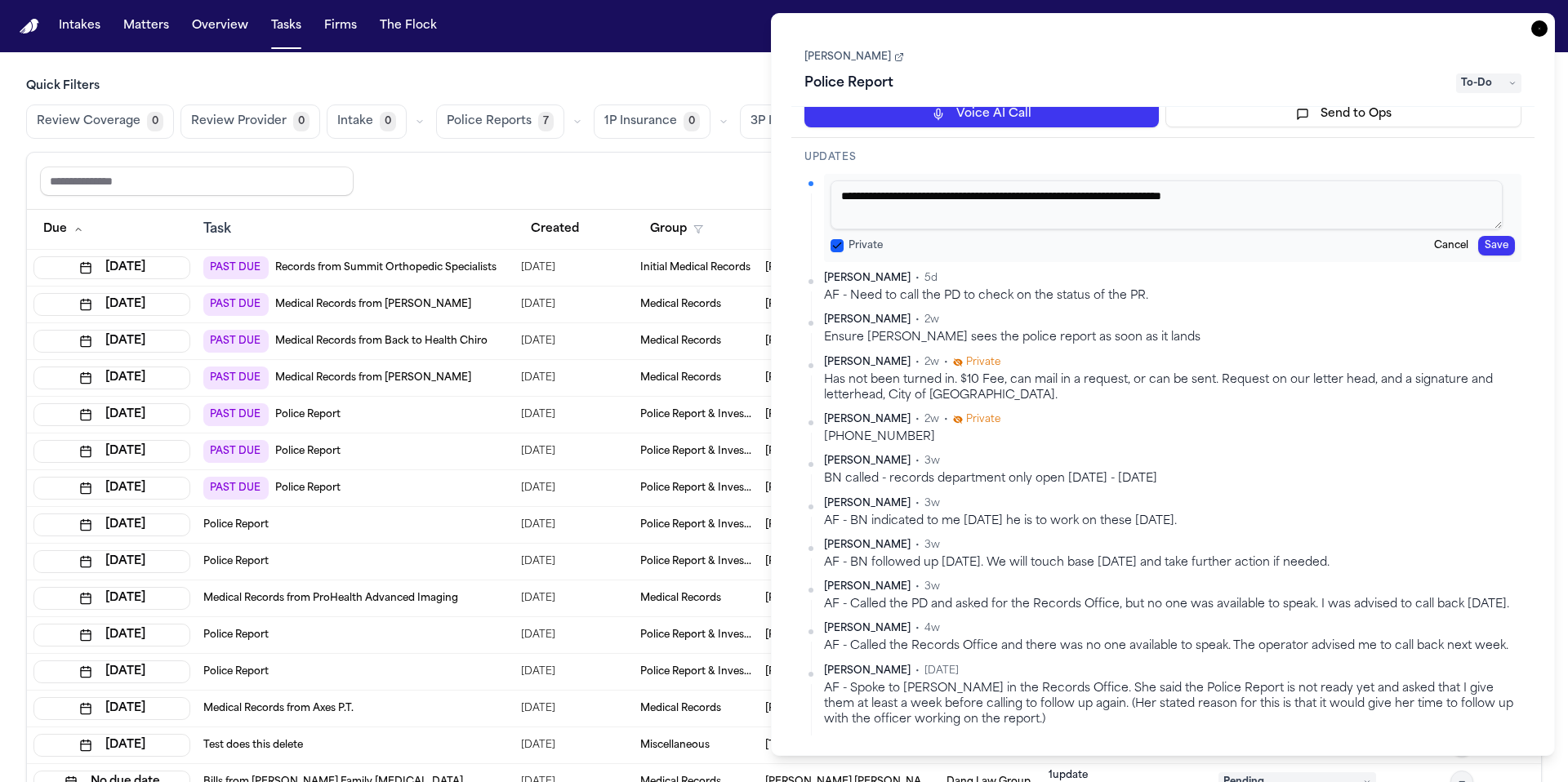 click on "**********" at bounding box center [1166, 205] 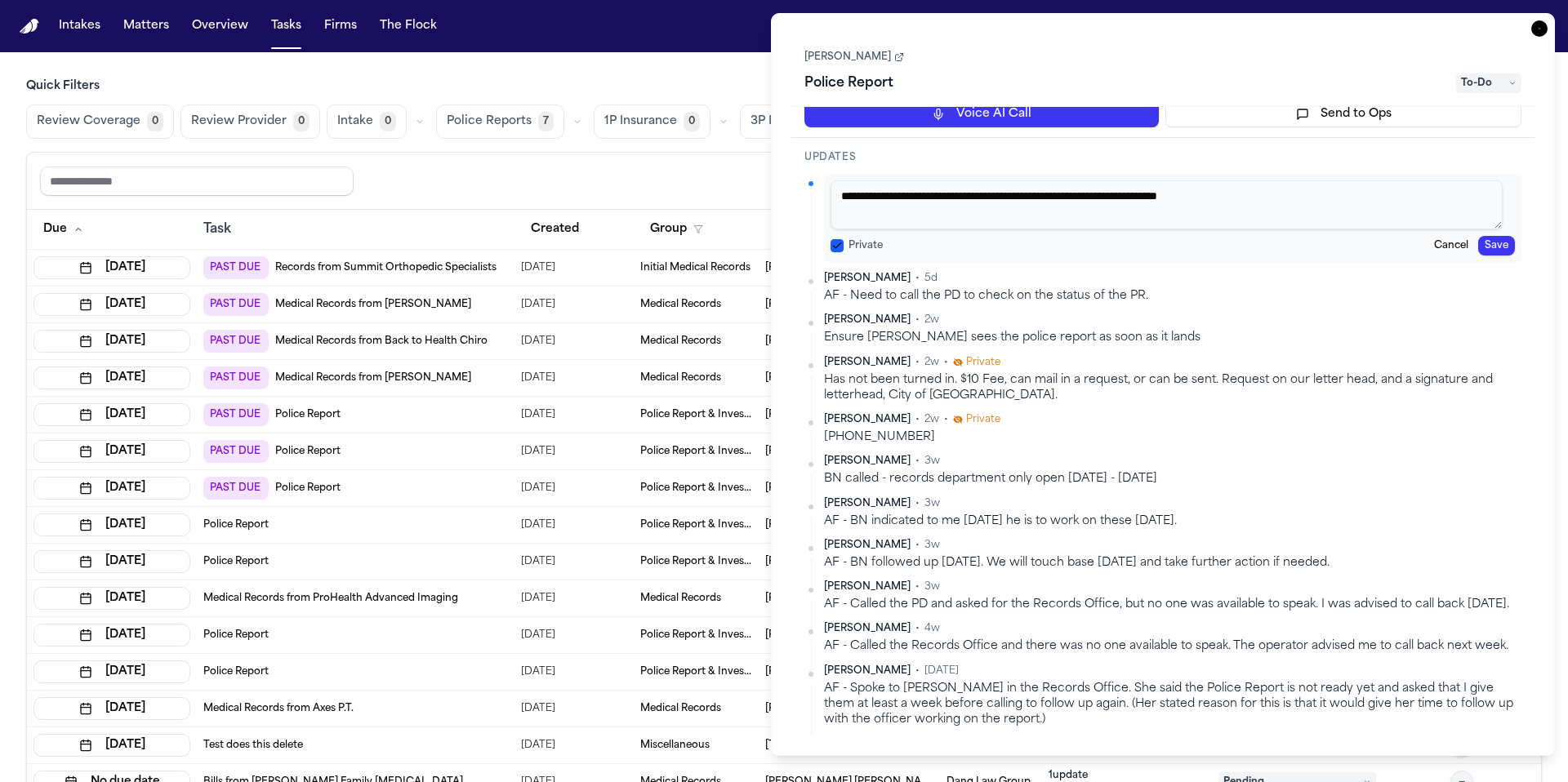 type on "**********" 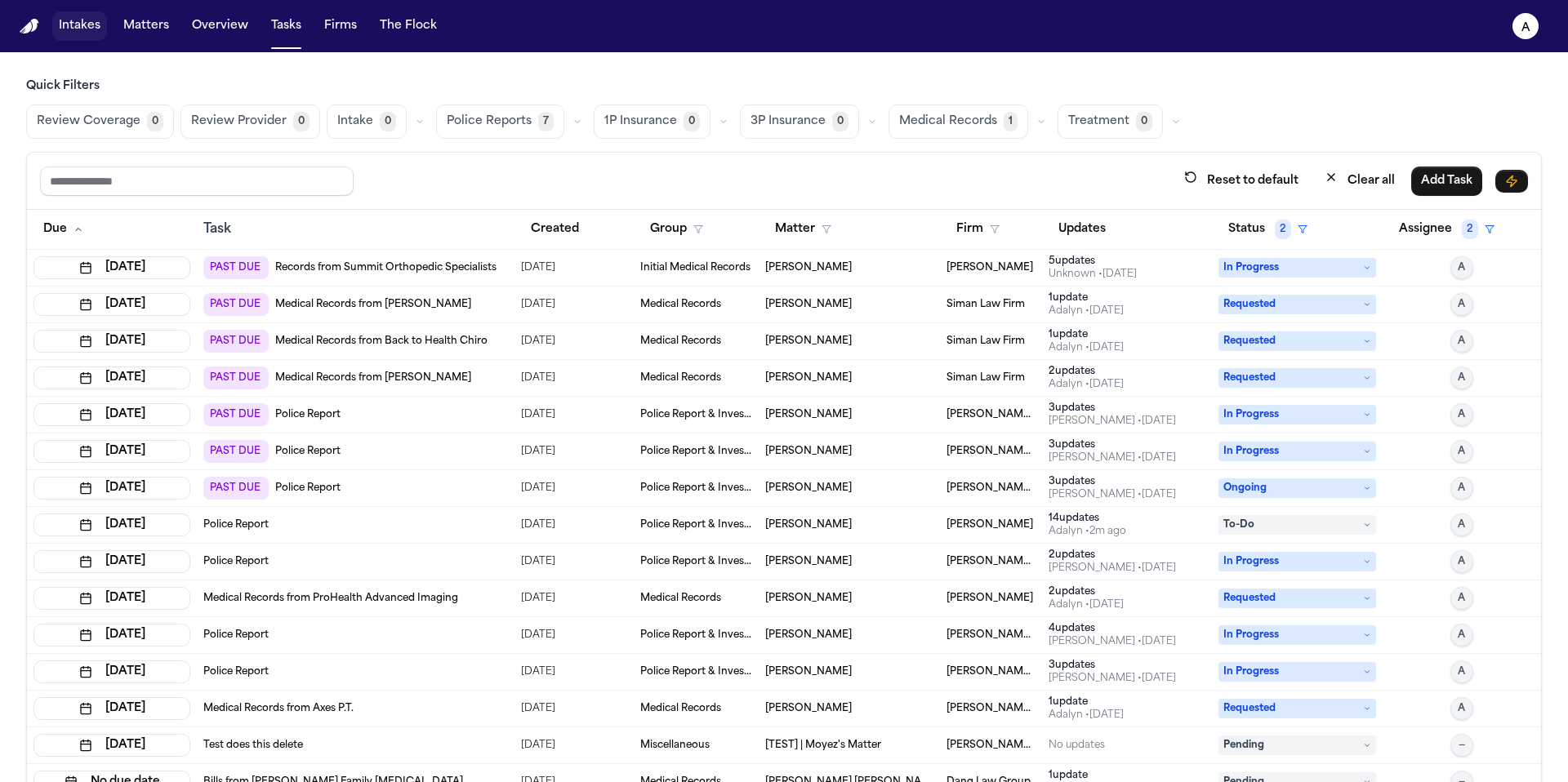 drag, startPoint x: 101, startPoint y: 21, endPoint x: 120, endPoint y: 28, distance: 20.248457 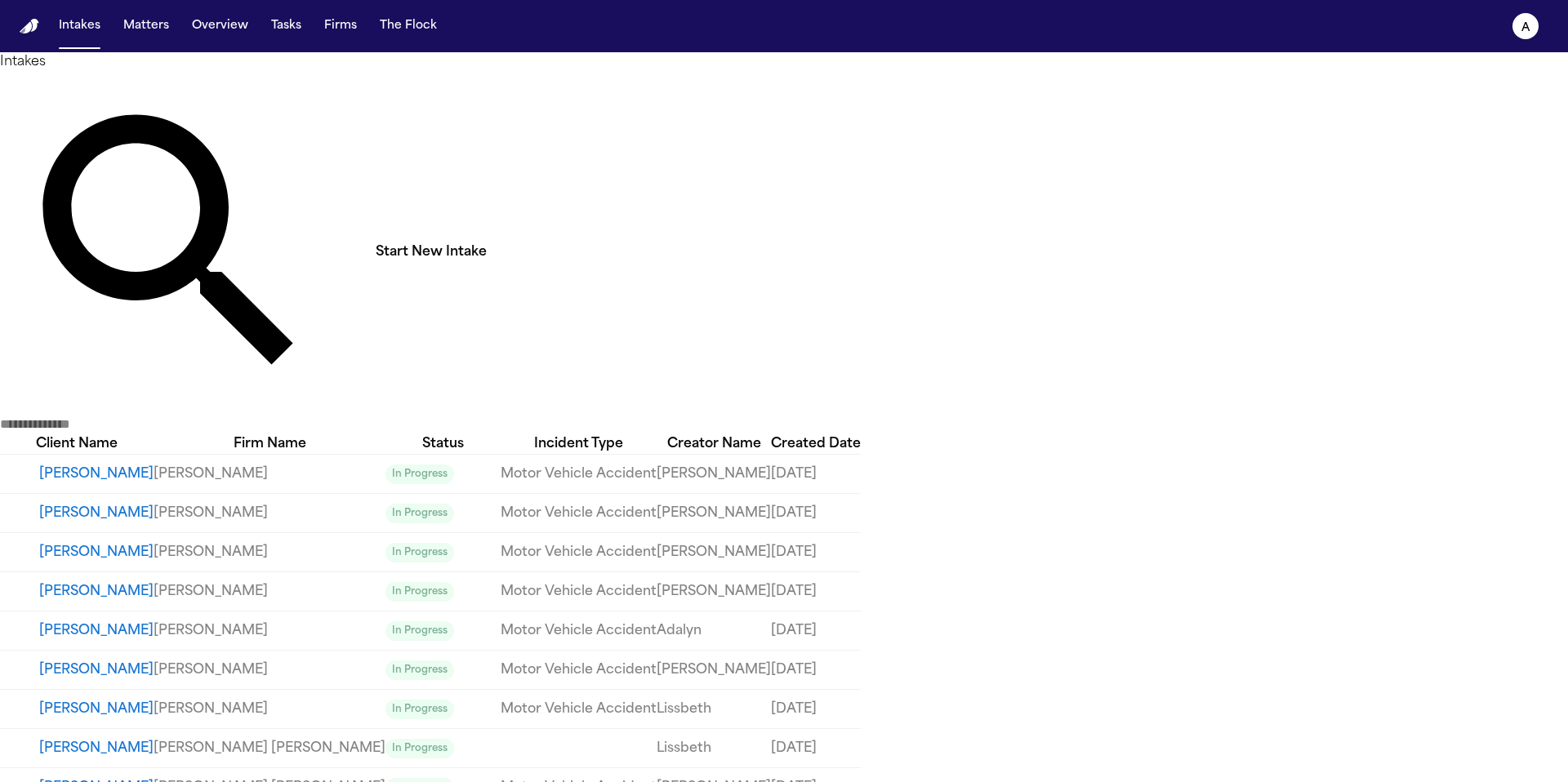 click at bounding box center (65, 424) 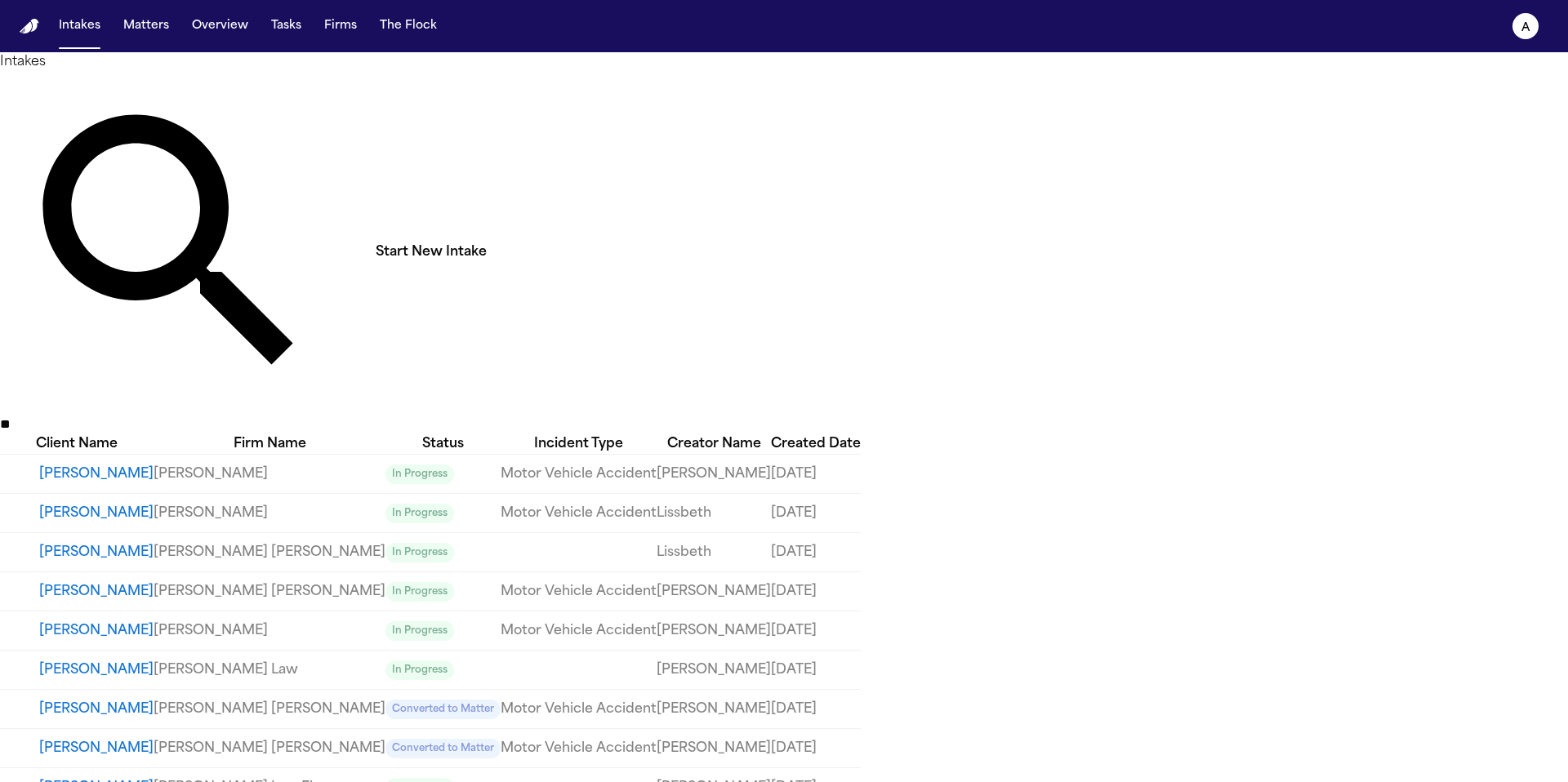 type on "*" 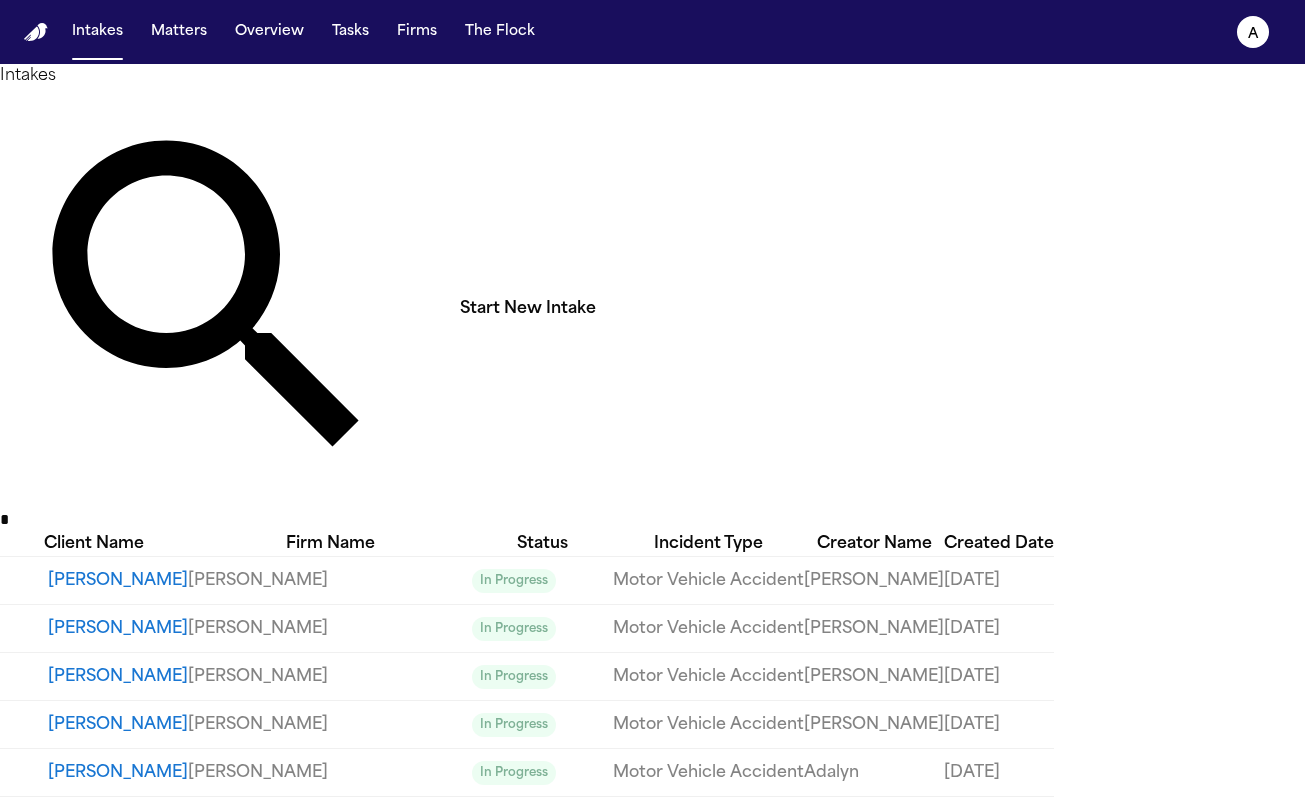type on "*" 